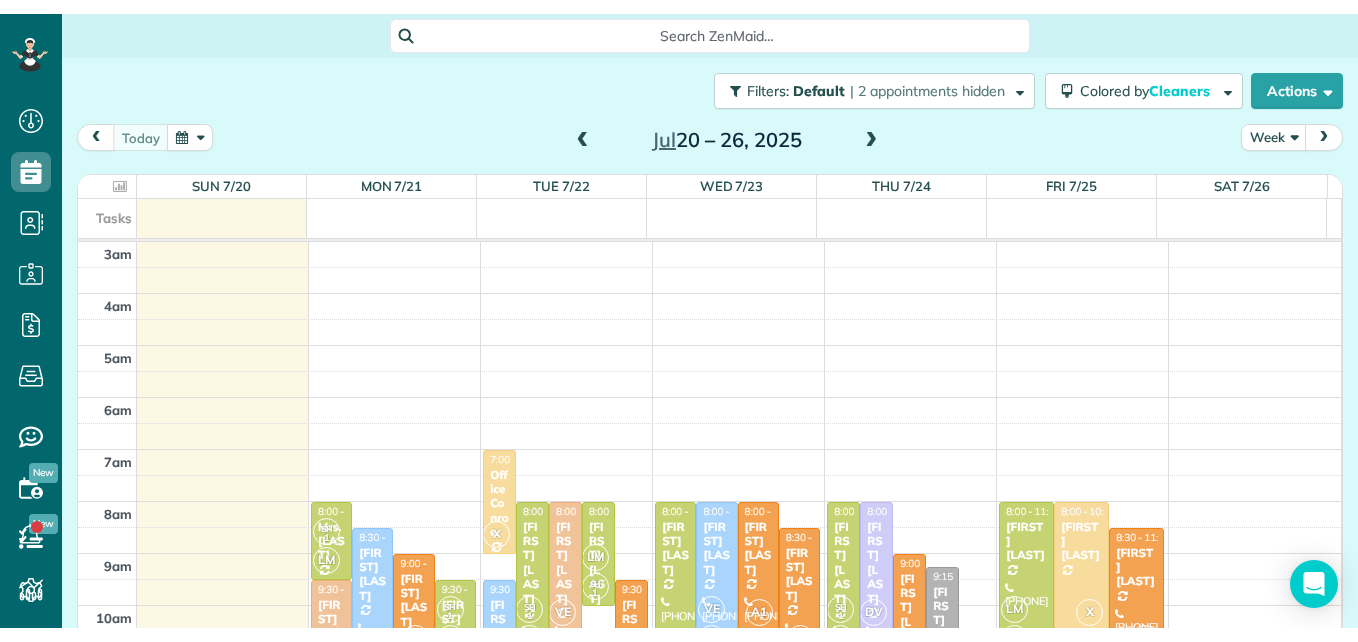 scroll, scrollTop: 0, scrollLeft: 0, axis: both 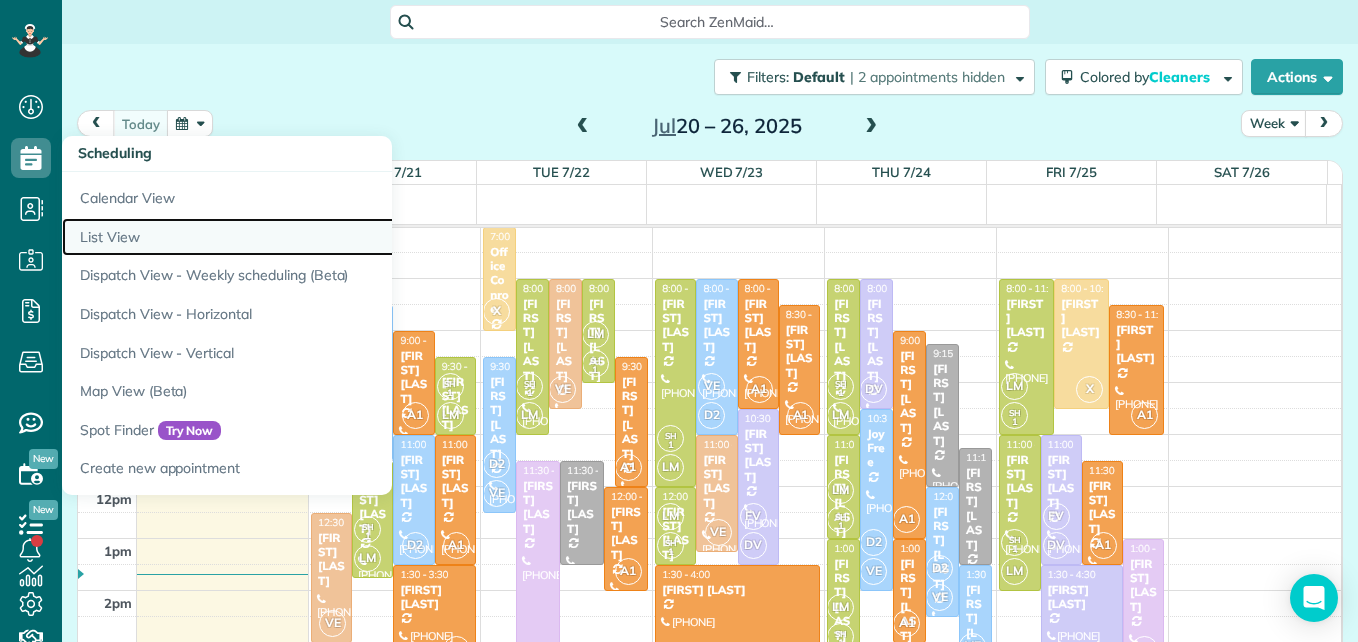 click on "List View" at bounding box center [312, 237] 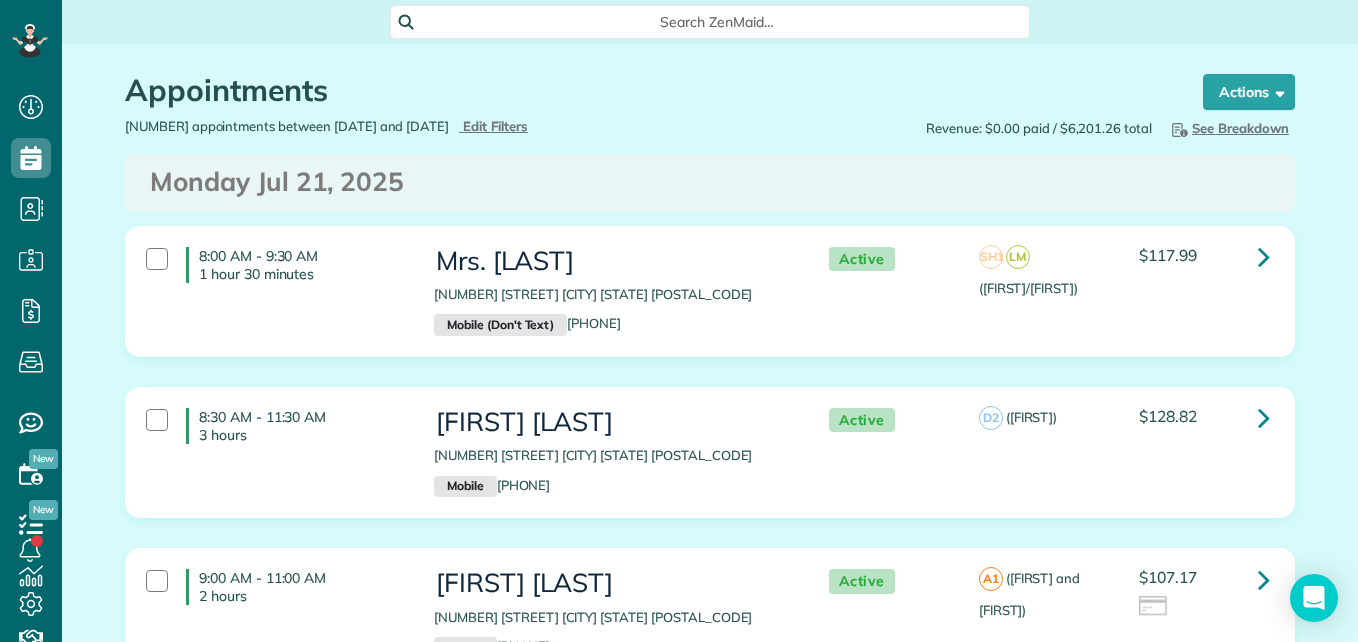 scroll, scrollTop: 0, scrollLeft: 0, axis: both 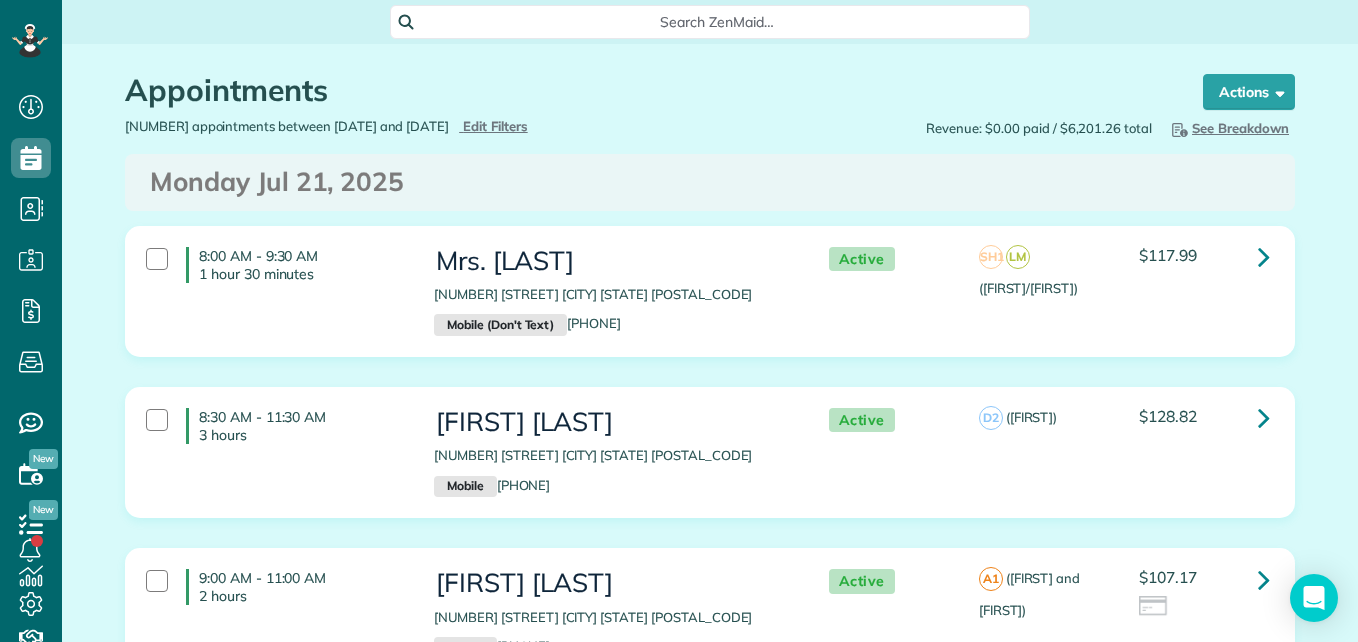 click on "46 appointments
between
07/20/2025 and 07/27/2025
Hide Filters
Edit Filters" at bounding box center [410, 126] 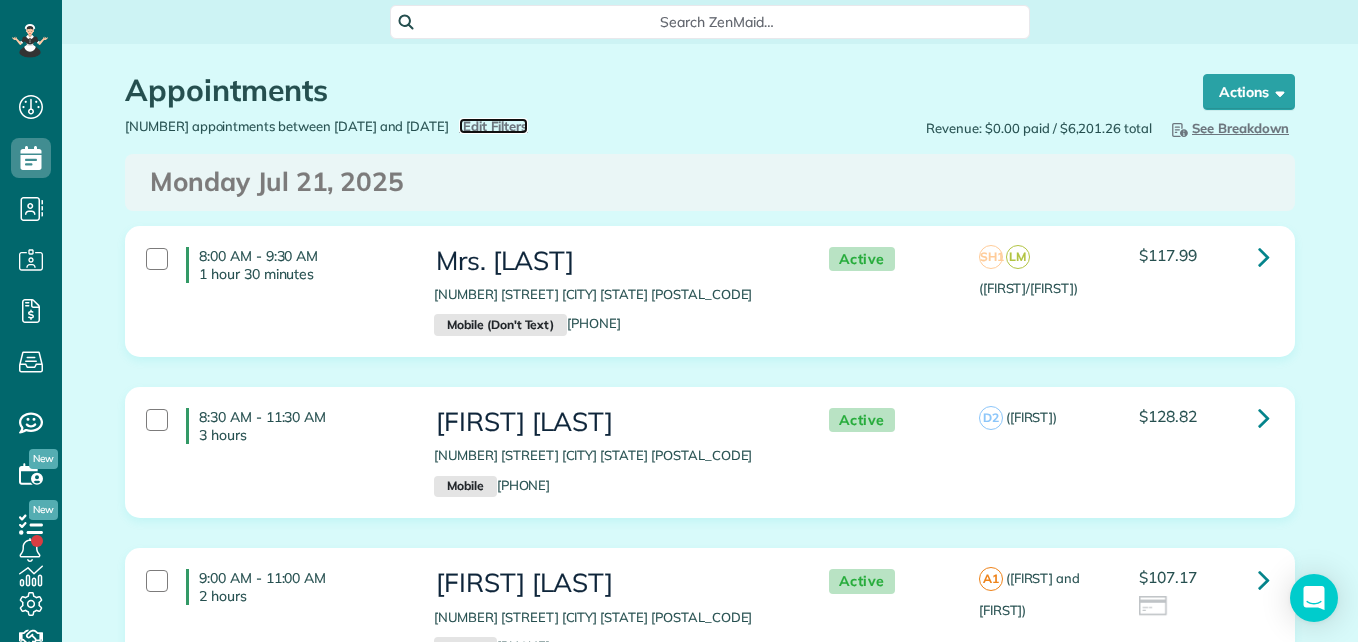 click on "Edit Filters" at bounding box center (495, 126) 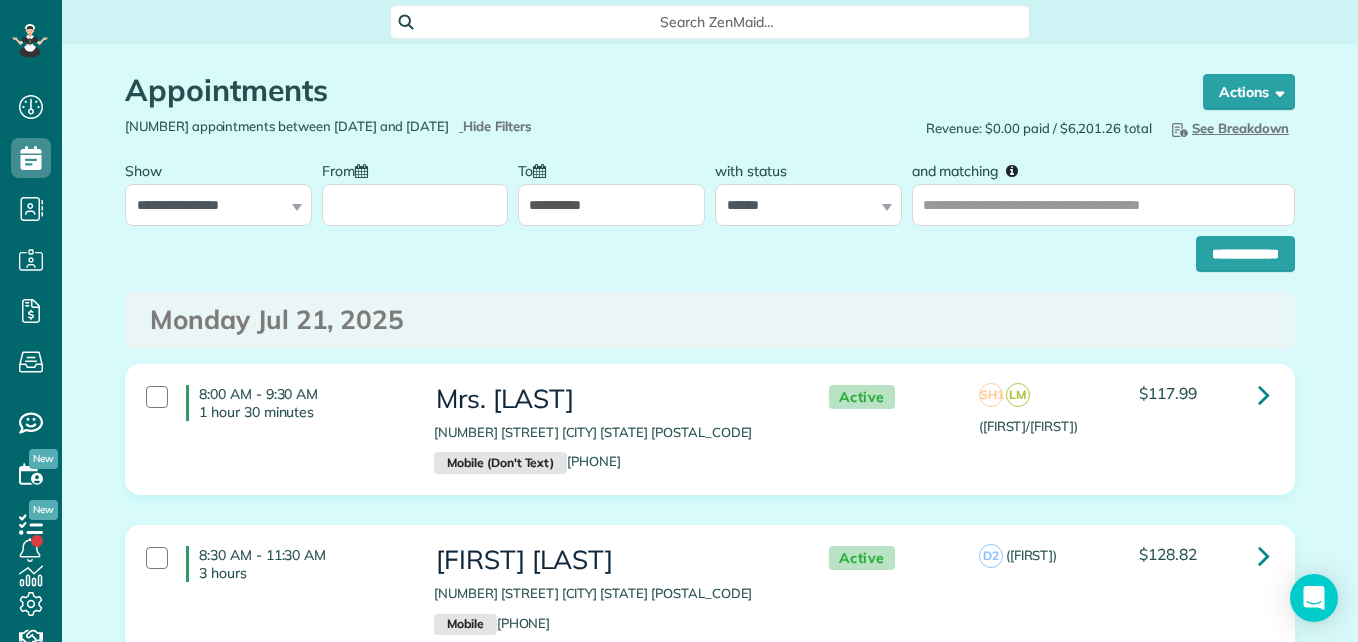 click on "From" at bounding box center [415, 205] 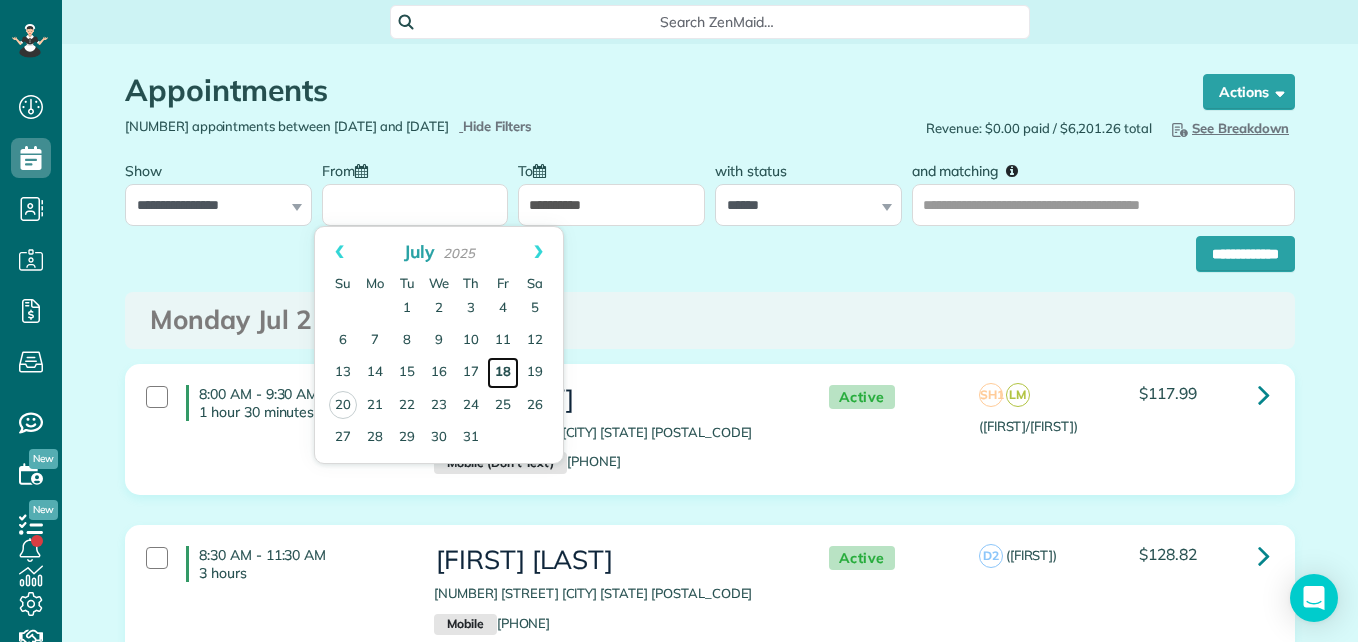 click on "18" at bounding box center [503, 373] 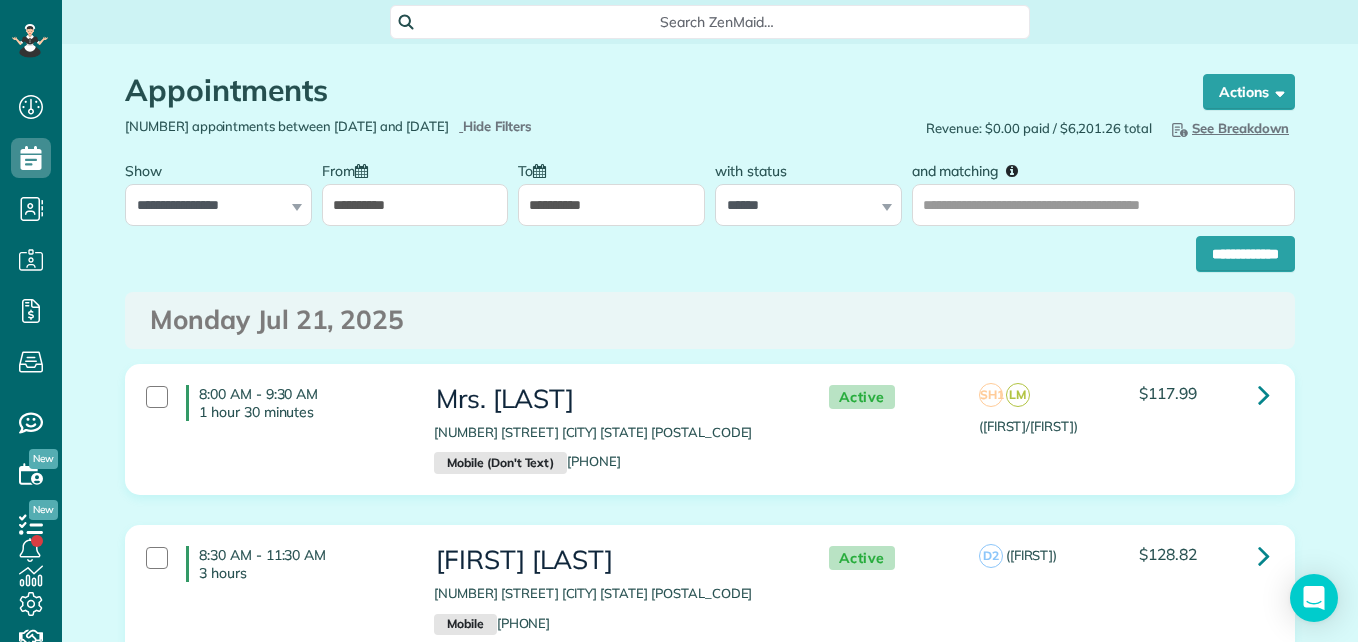 click on "Appointments
the List View [2 min]
Schedule Changes
Actions
Create Appointment
Create Task
Clock In/Out
Send Work Orders
Print Route Sheets
Today's Emails/Texts
Export data..
Bulk Actions
Set status to: Active
Set status to: Stand-By
Select All" at bounding box center [710, 4223] 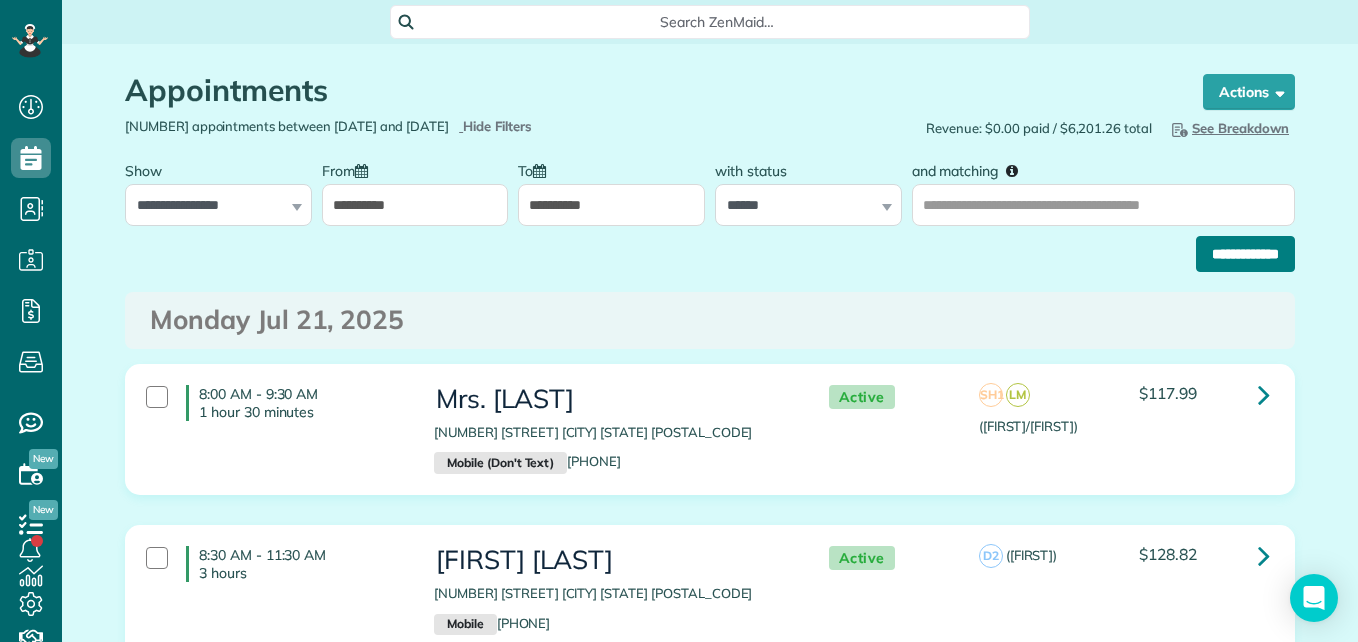 click on "**********" at bounding box center [1245, 254] 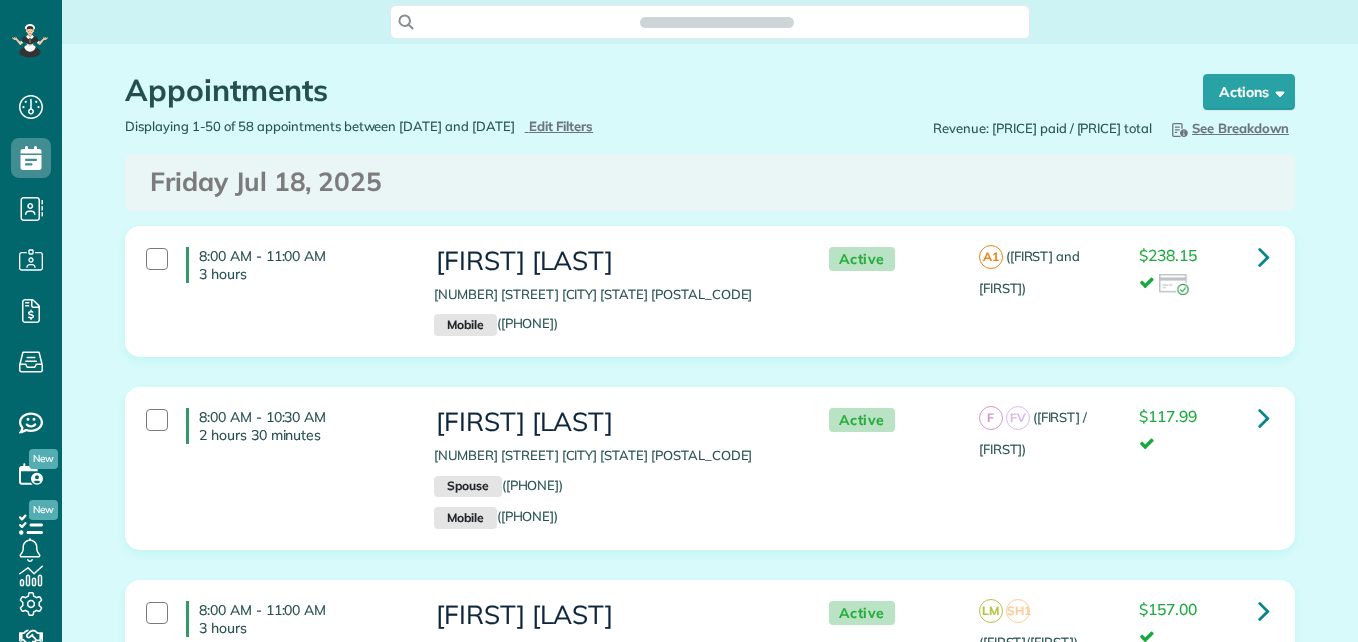 scroll, scrollTop: 0, scrollLeft: 0, axis: both 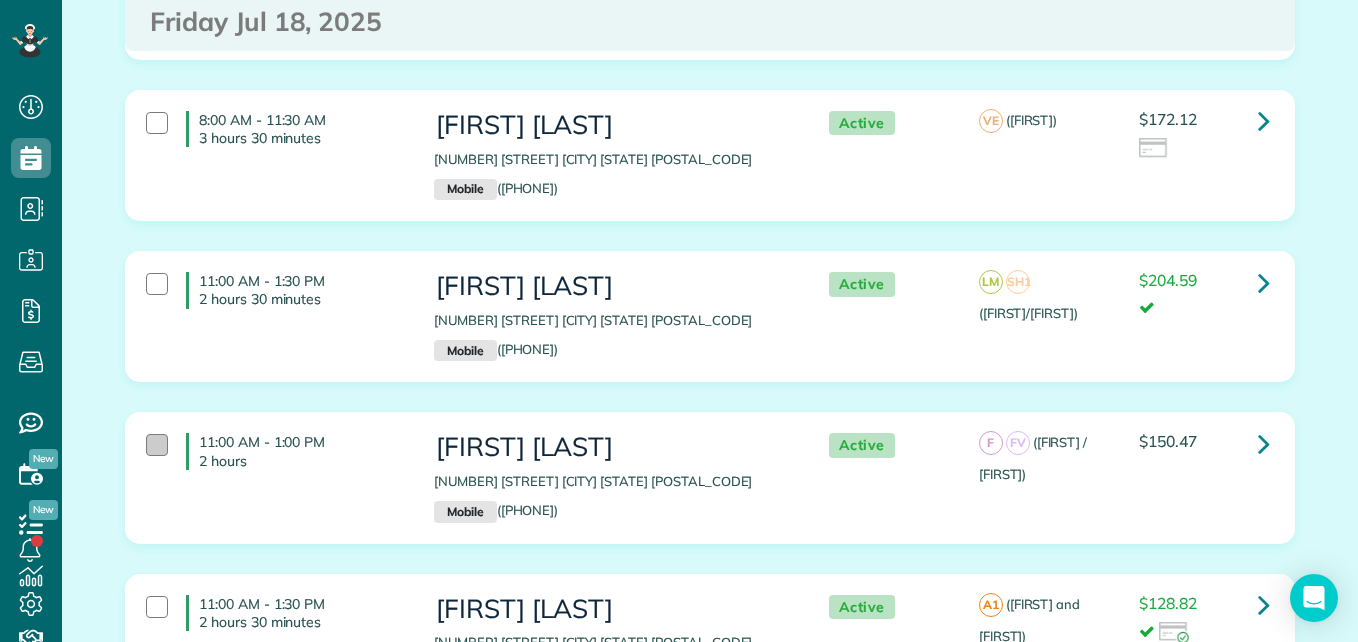 click at bounding box center [157, 445] 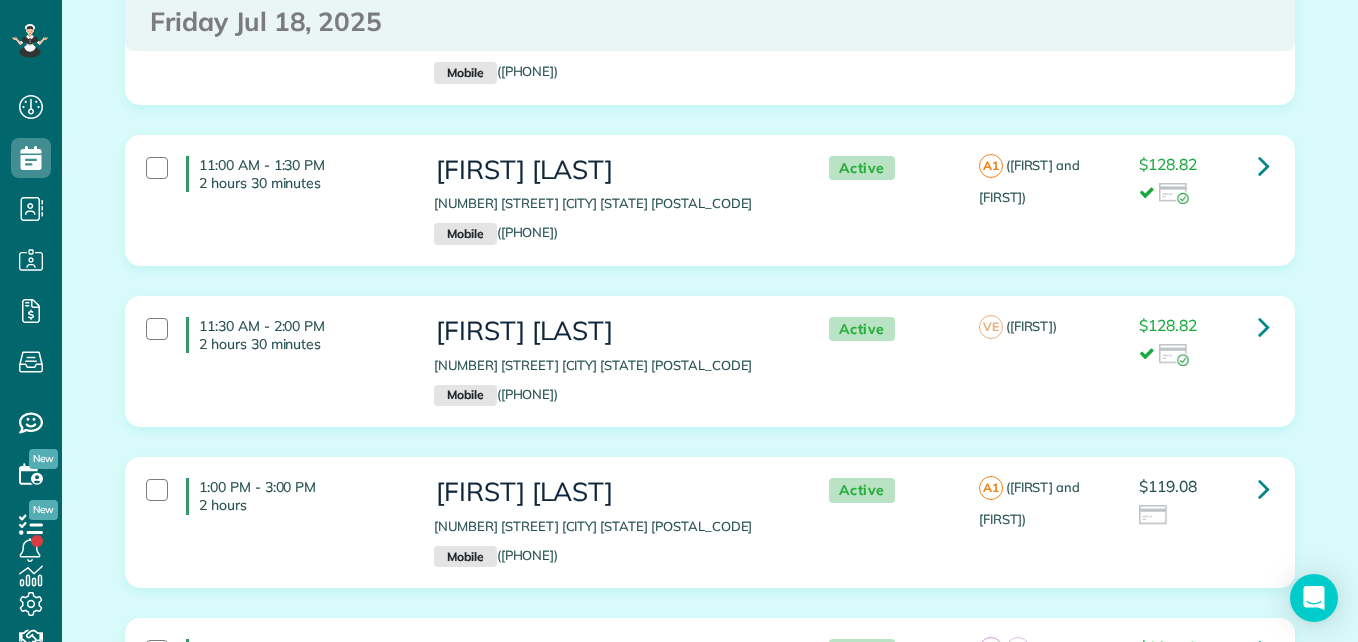 scroll, scrollTop: 0, scrollLeft: 0, axis: both 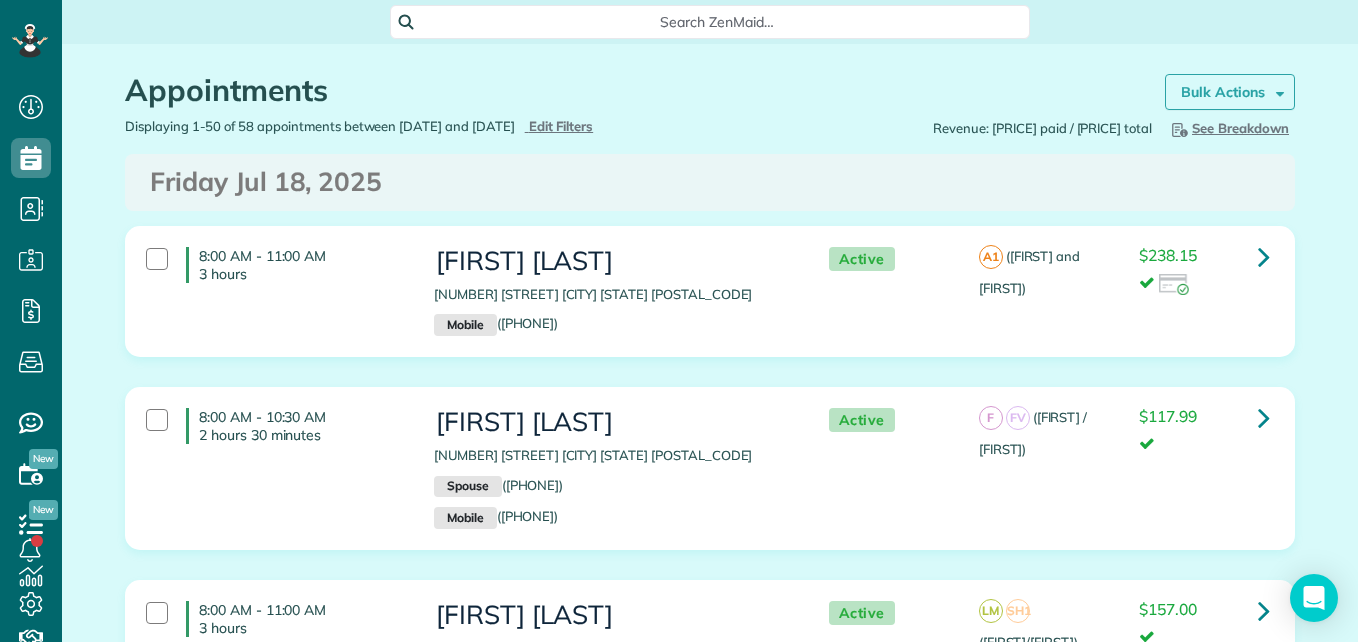 click on "Bulk Actions" at bounding box center [1230, 92] 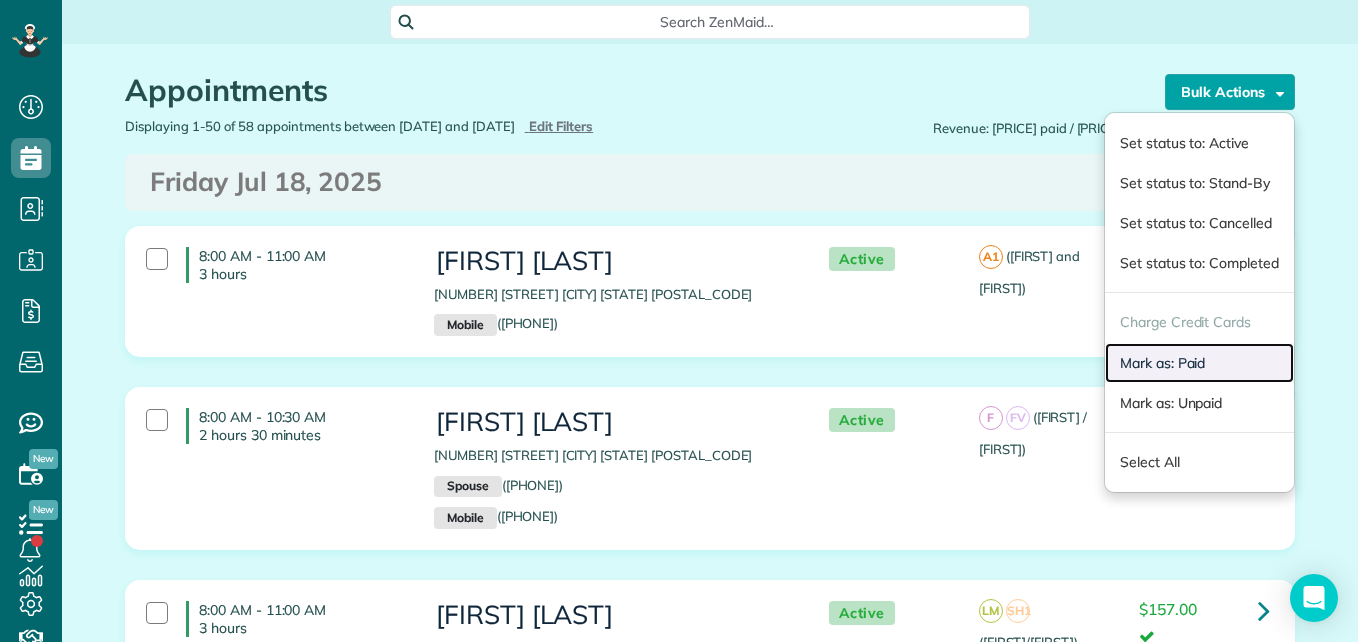 click on "Mark as: Paid" at bounding box center [1199, 363] 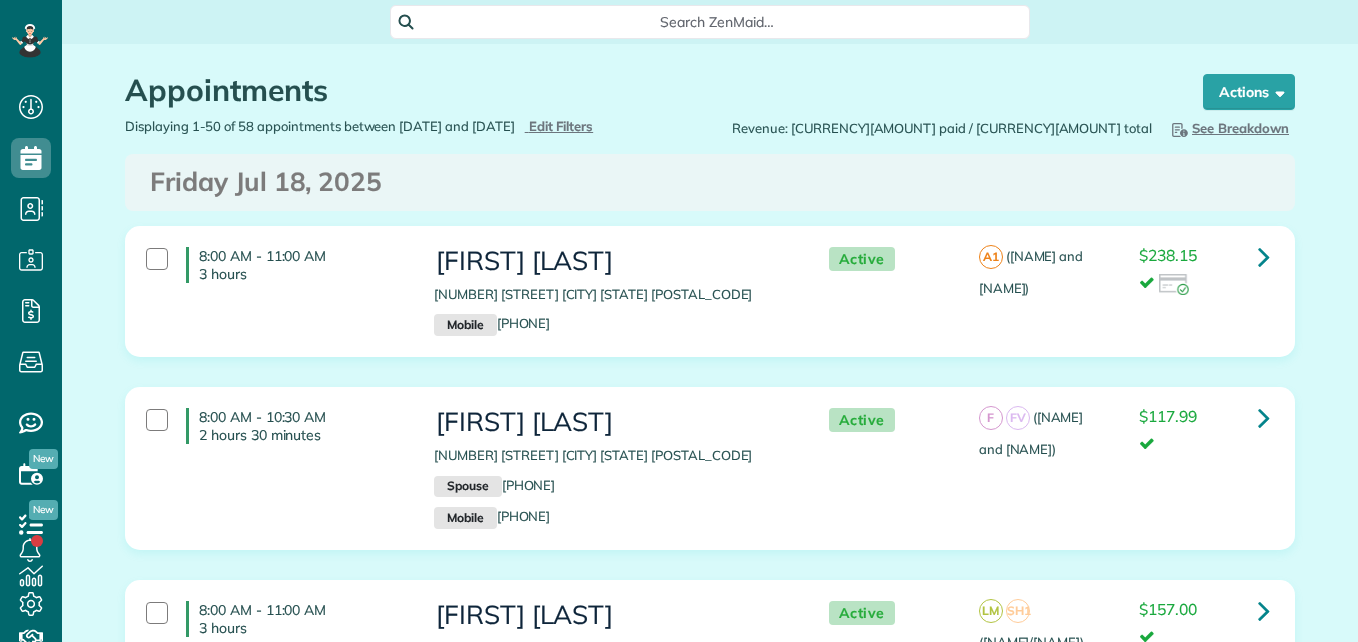 type on "**********" 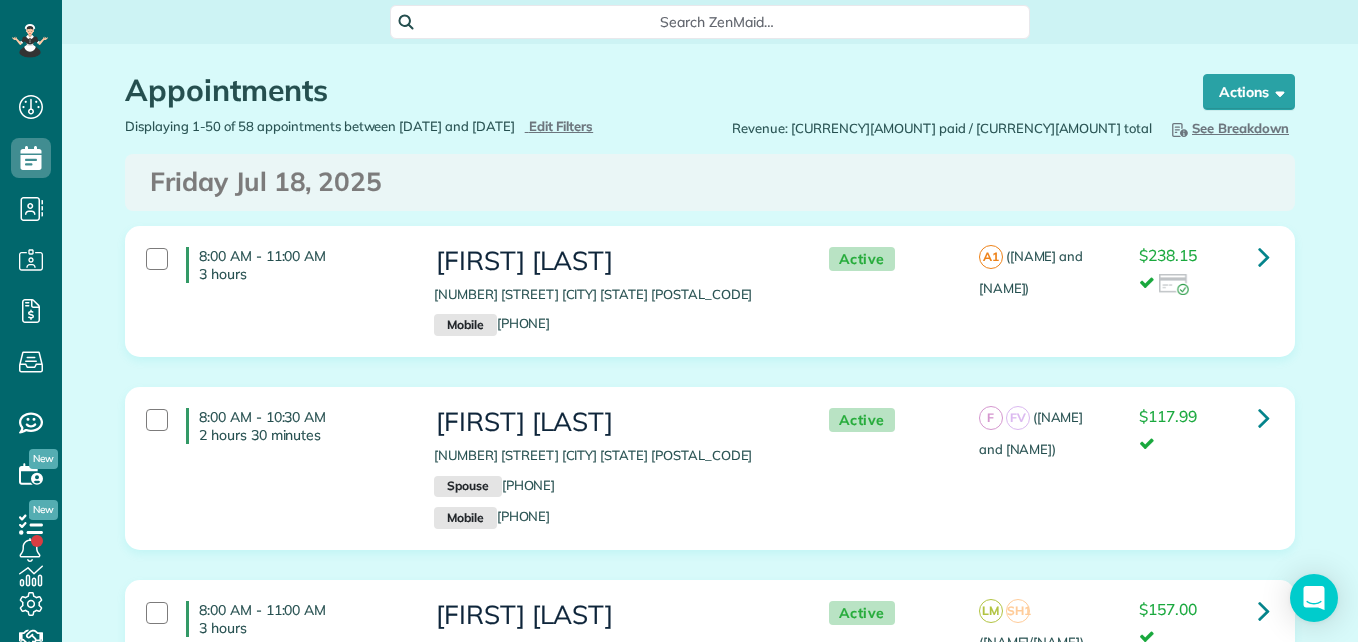 scroll, scrollTop: 0, scrollLeft: 0, axis: both 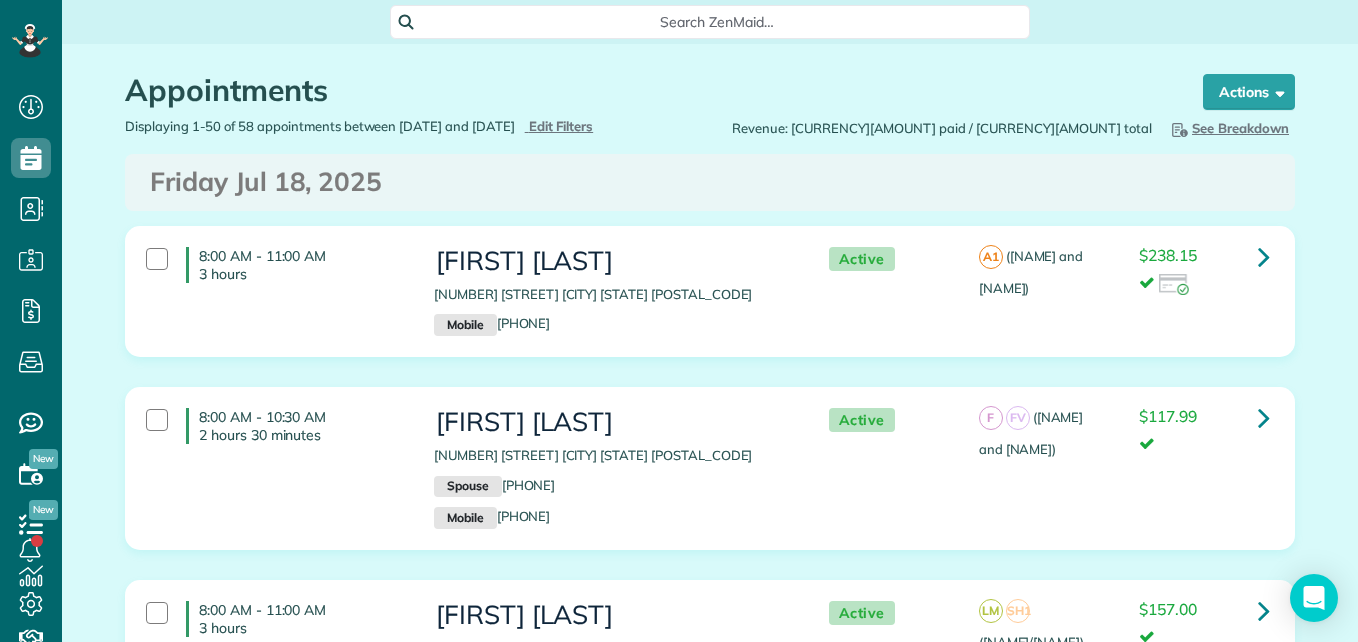 click on "Appointments" at bounding box center (645, 90) 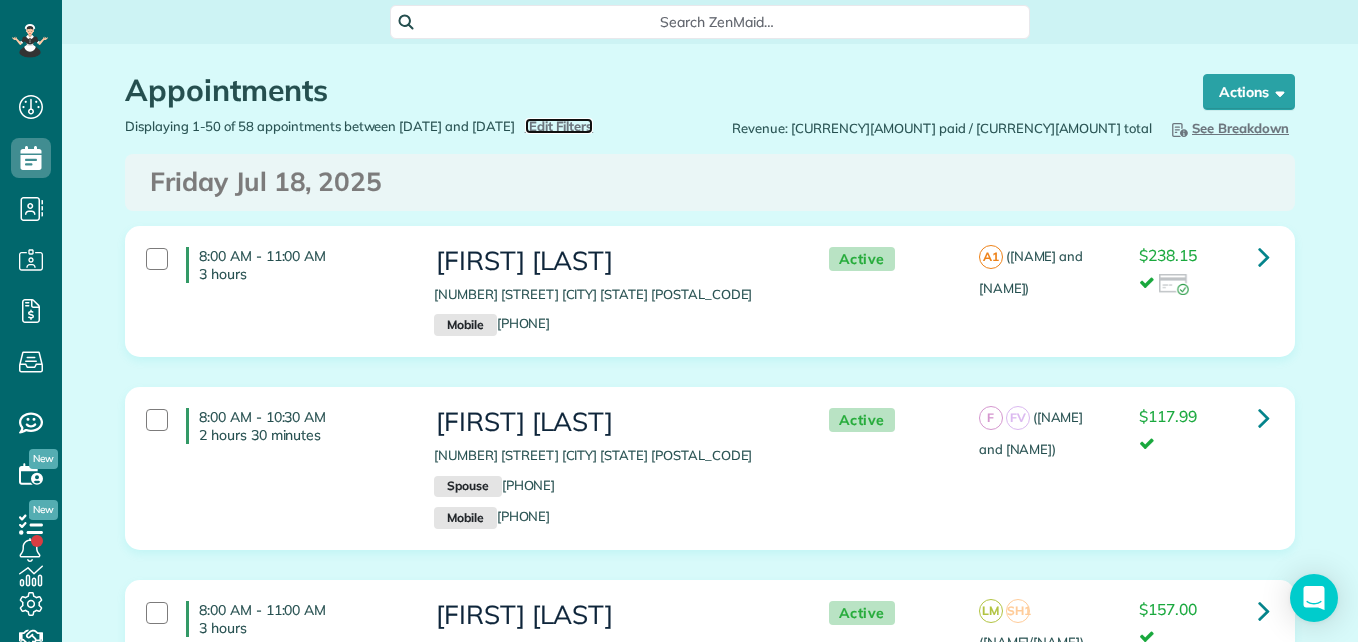 click on "Edit Filters" at bounding box center (561, 126) 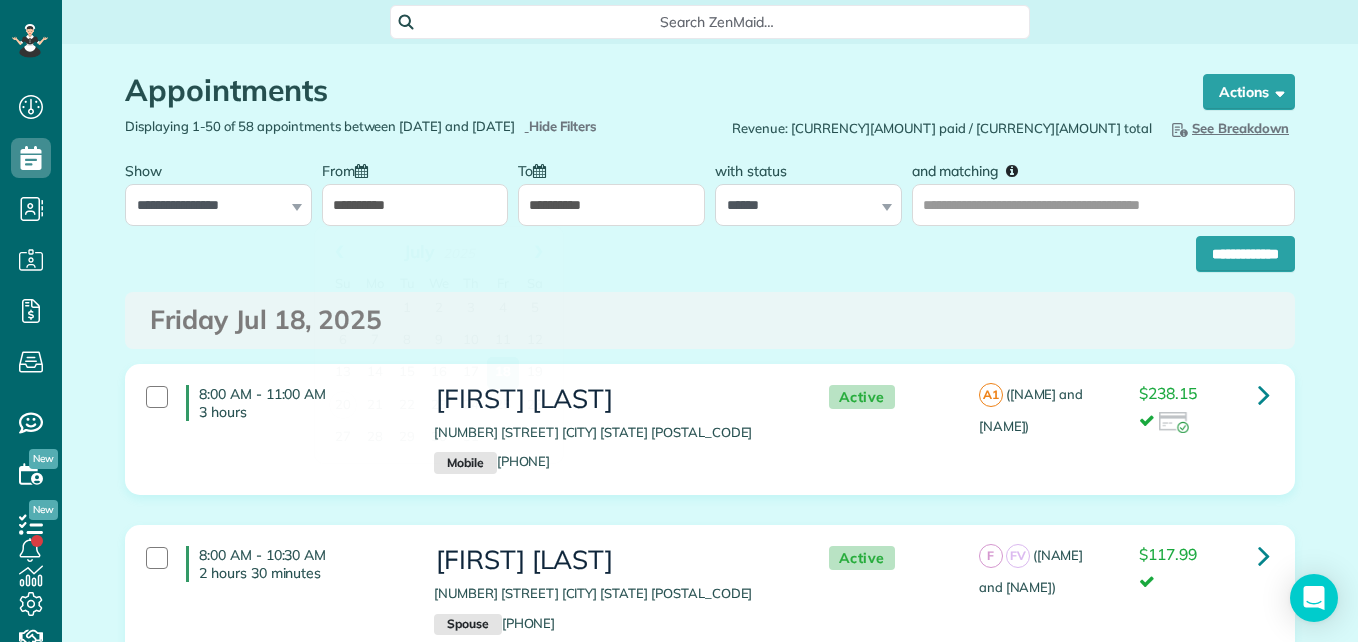 click on "**********" at bounding box center (415, 205) 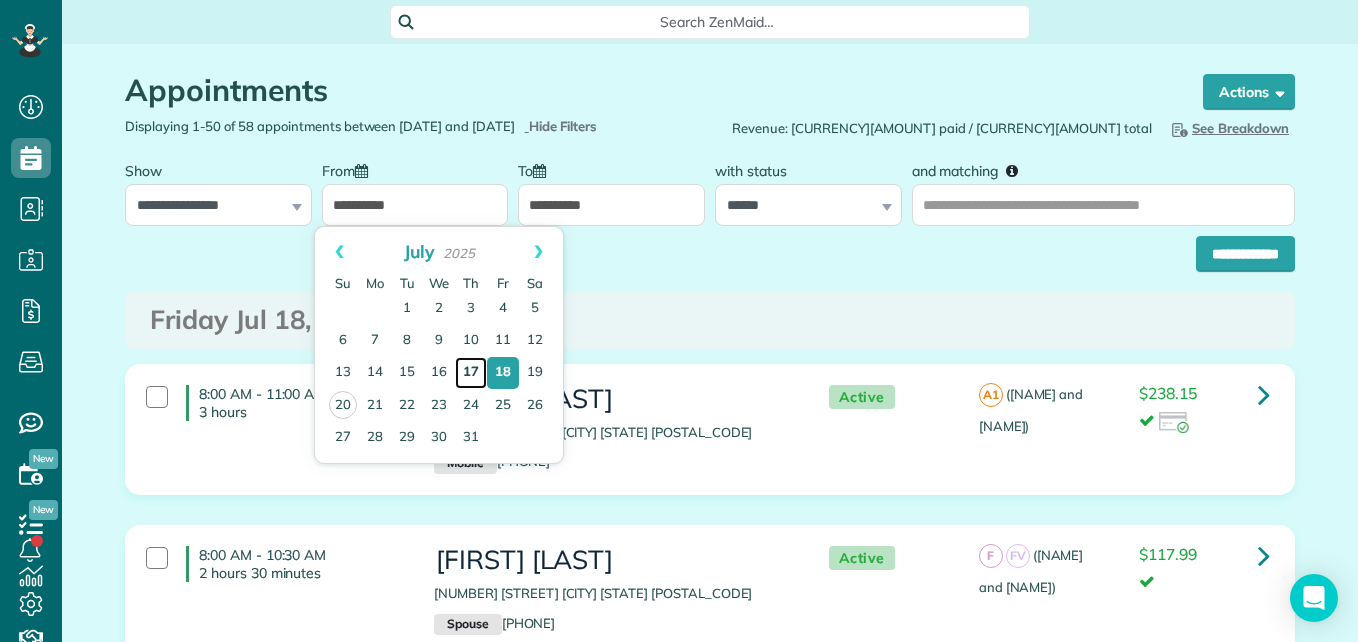 click on "17" at bounding box center [471, 373] 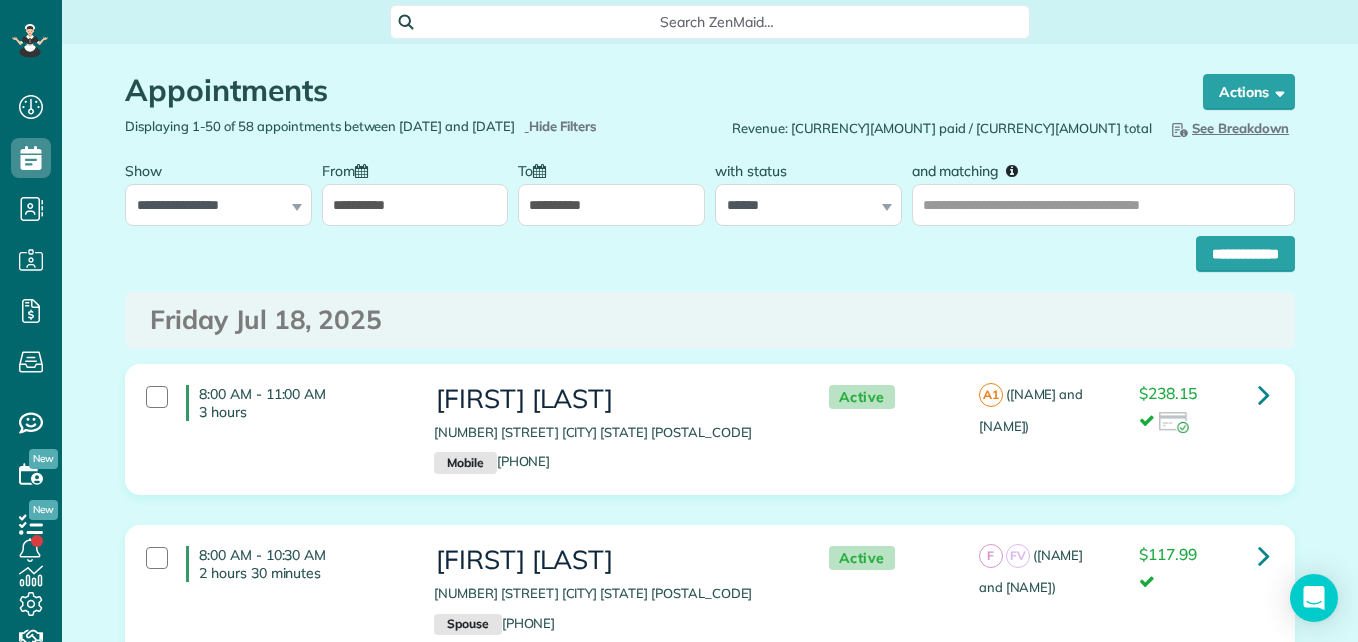 click on "**********" at bounding box center [415, 205] 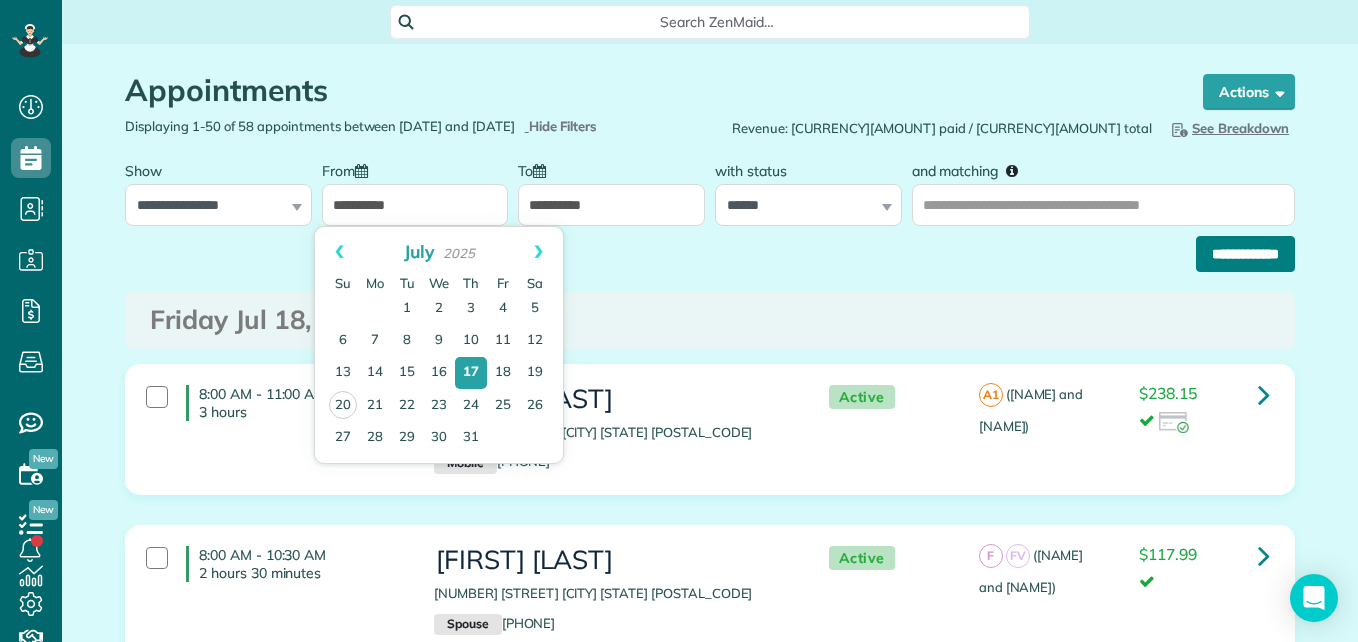 click on "**********" at bounding box center [1245, 254] 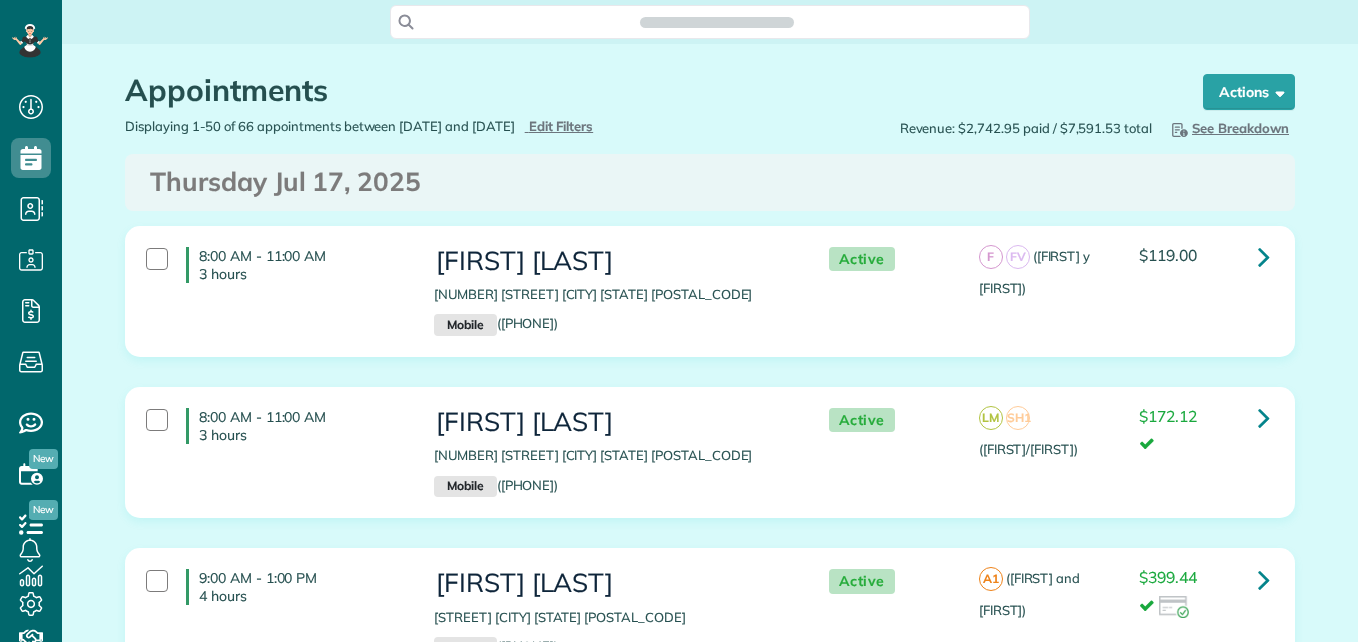 scroll, scrollTop: 0, scrollLeft: 0, axis: both 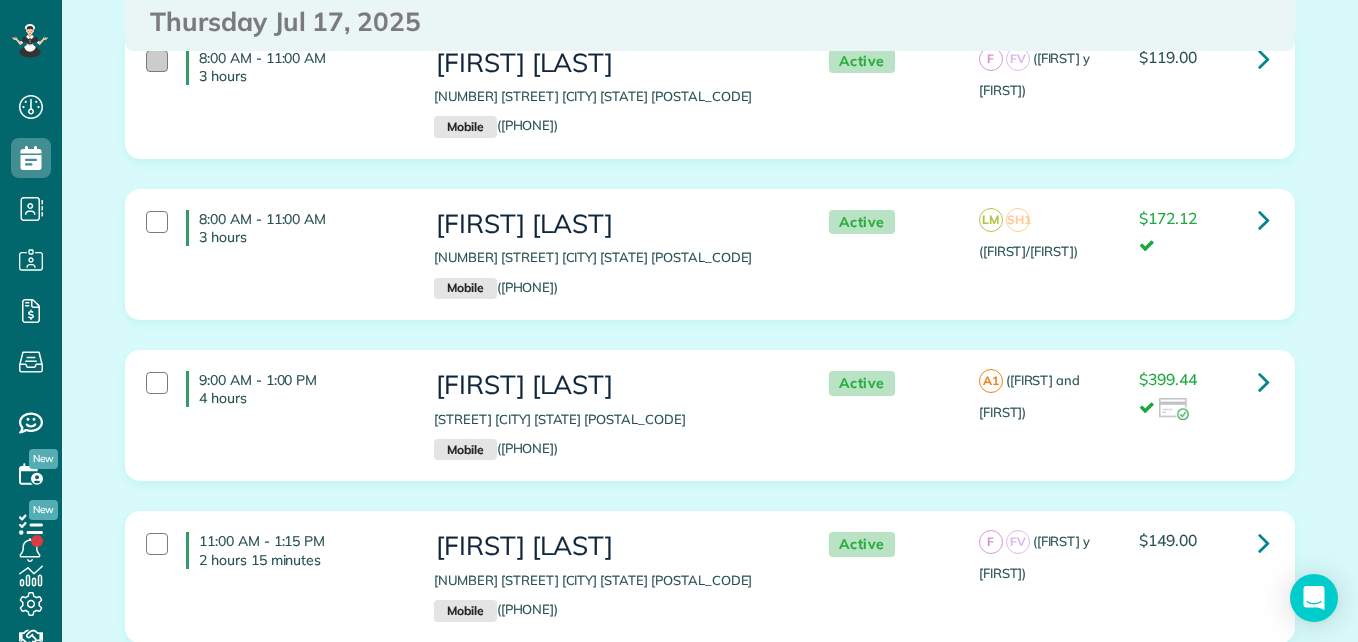 click at bounding box center (157, 61) 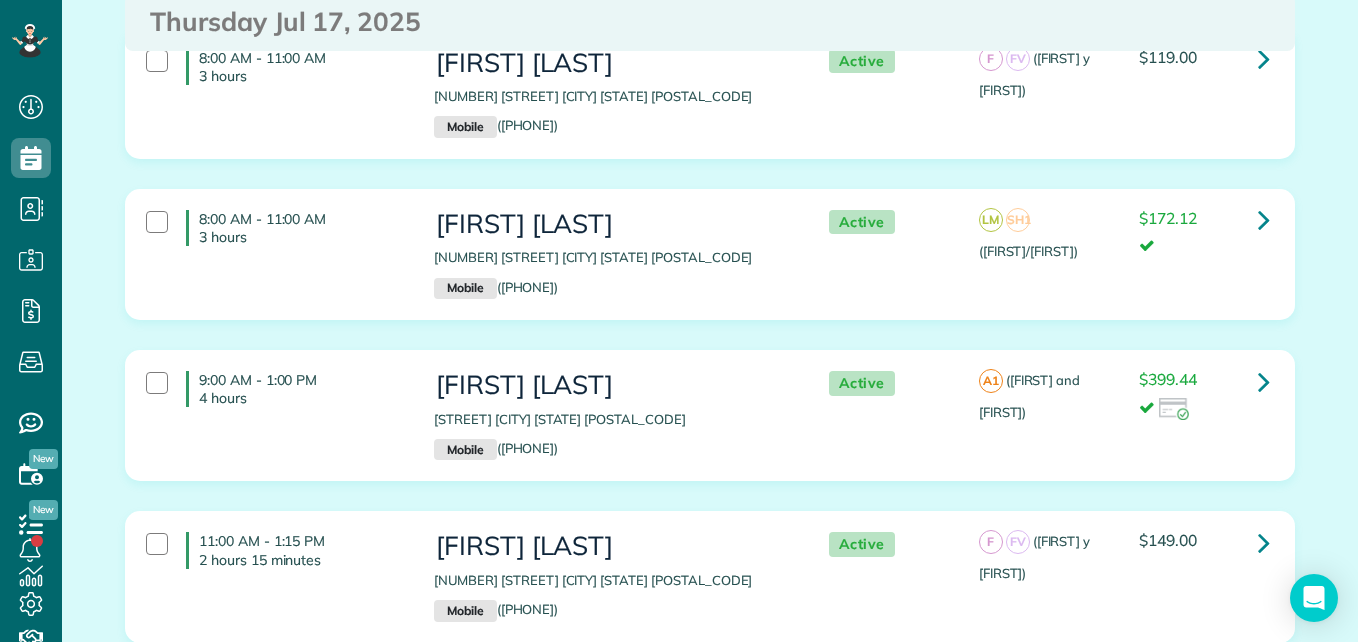 scroll, scrollTop: 0, scrollLeft: 0, axis: both 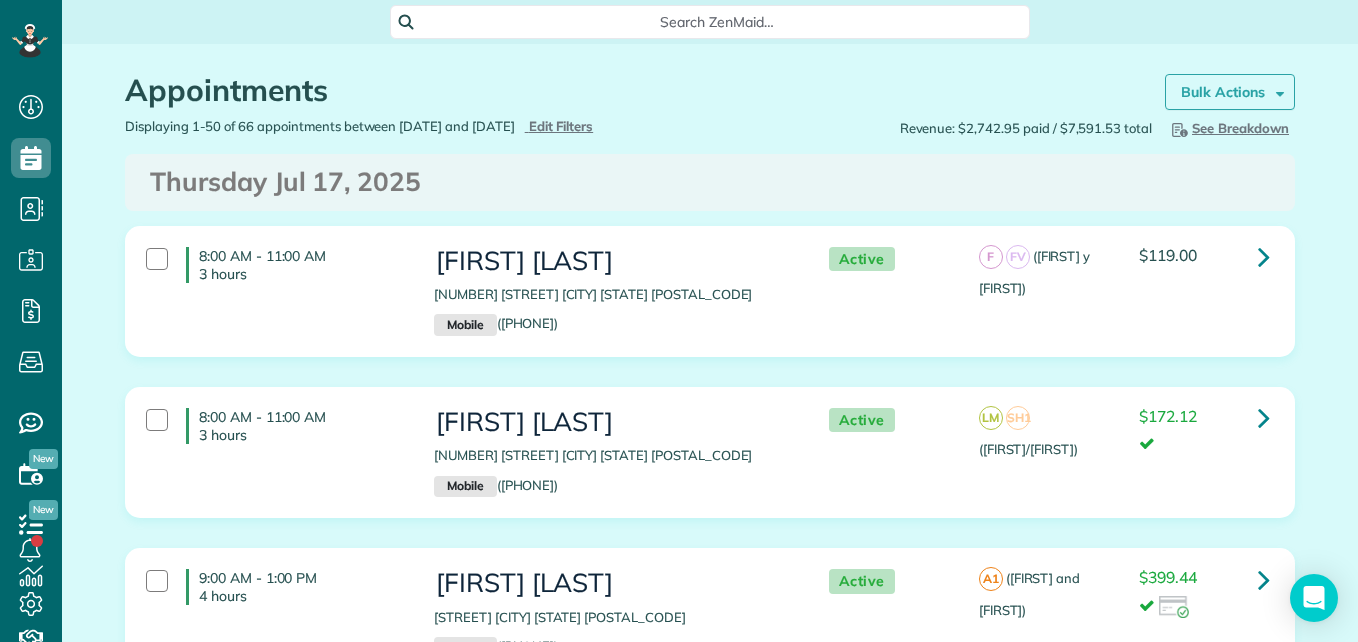 click on "Bulk Actions" at bounding box center [1223, 92] 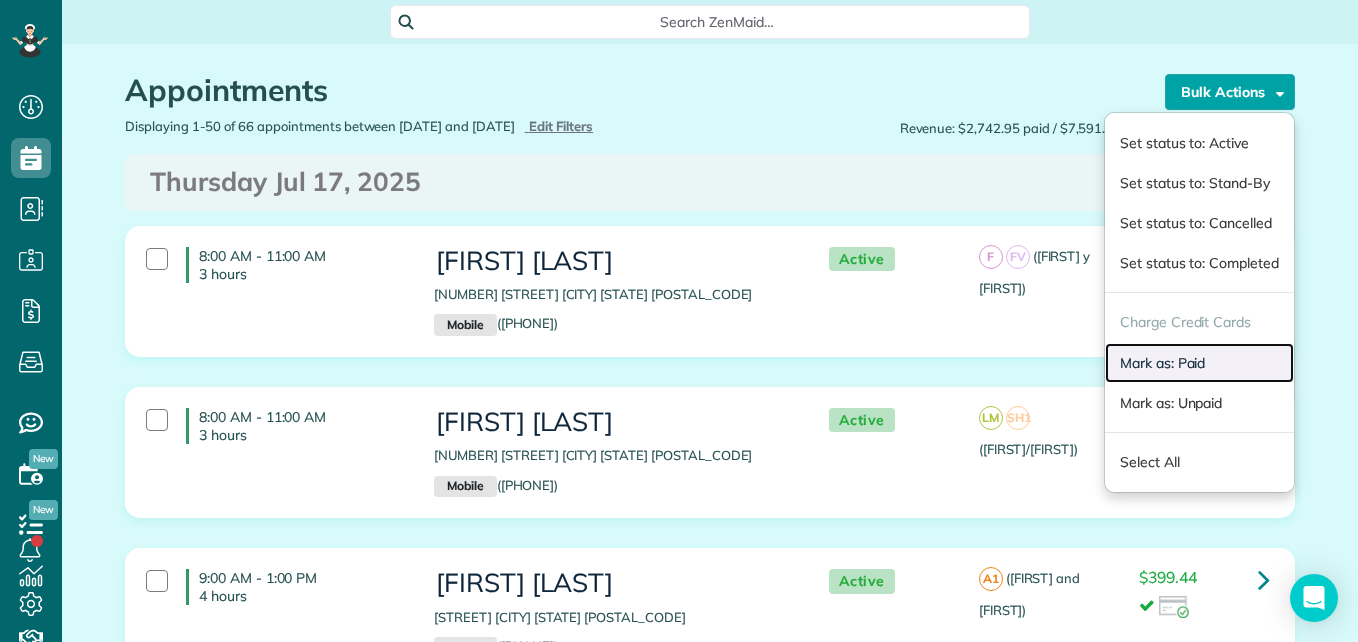 click on "Mark as: Paid" at bounding box center (1199, 363) 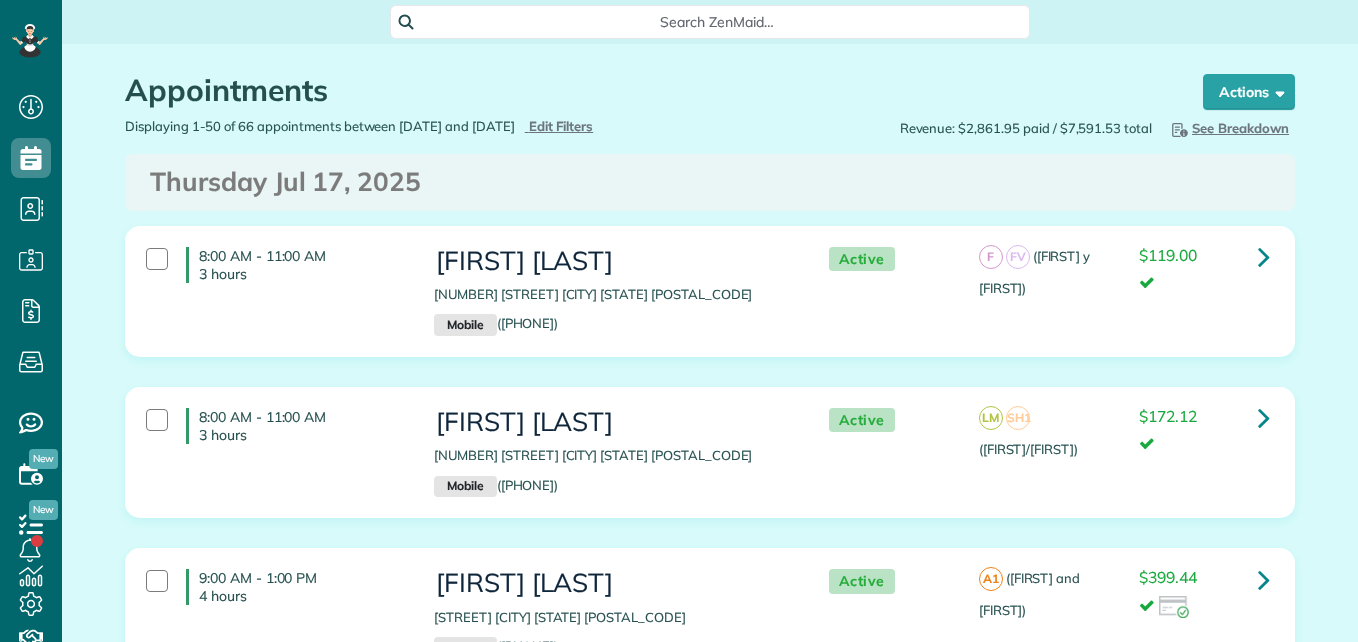 scroll, scrollTop: 0, scrollLeft: 0, axis: both 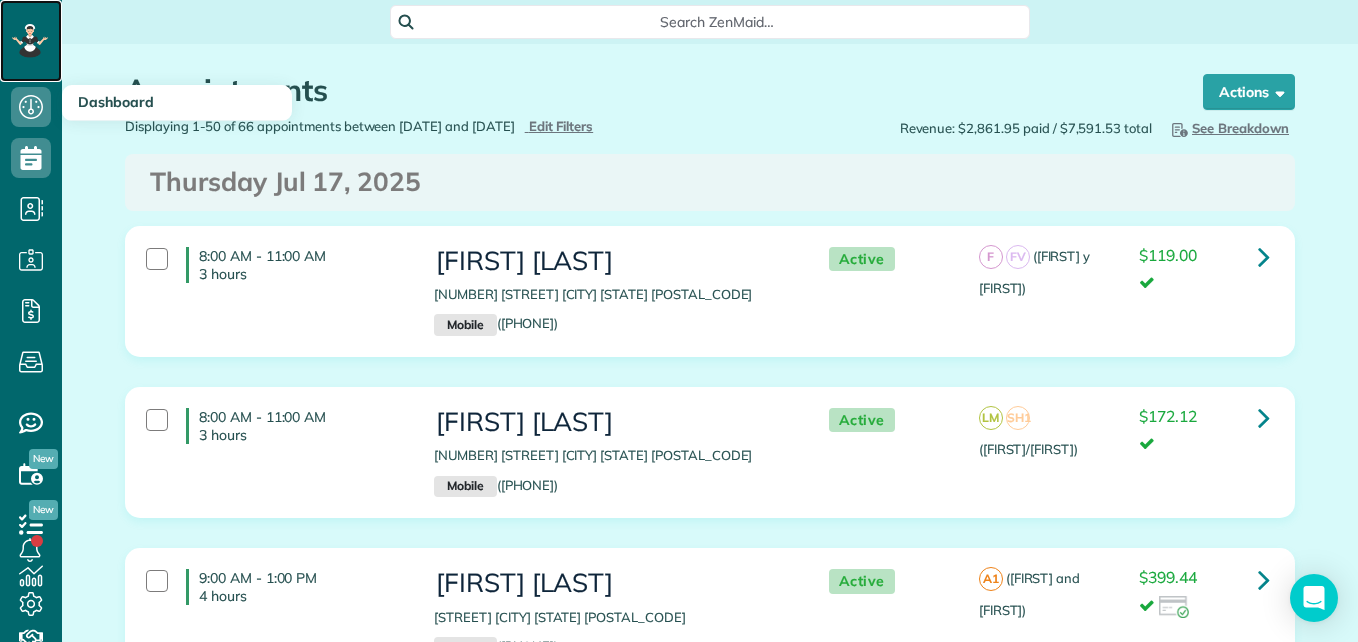 click at bounding box center [30, 41] 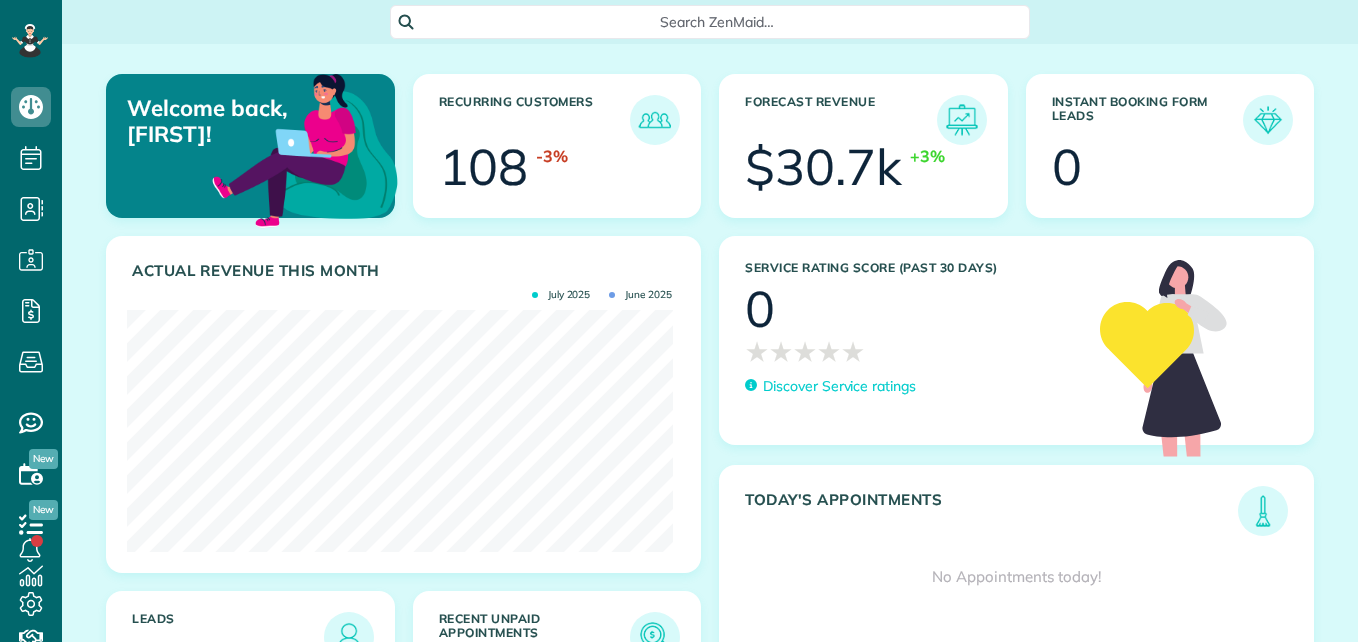 scroll, scrollTop: 0, scrollLeft: 0, axis: both 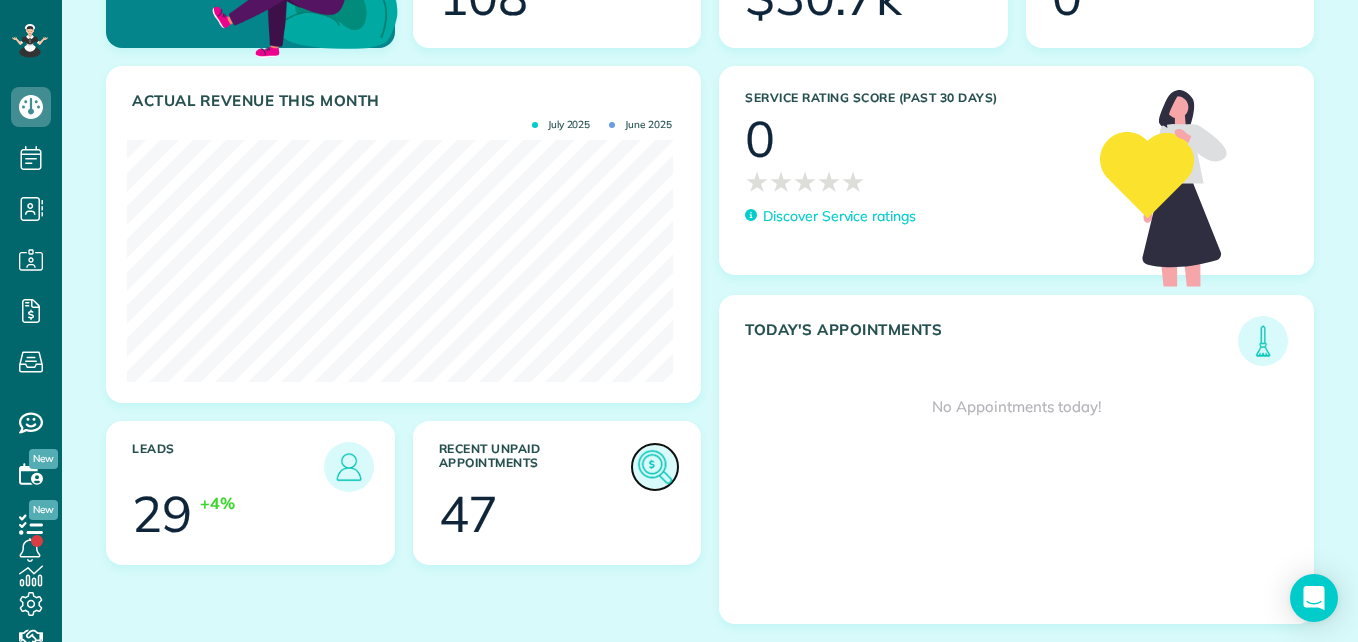 click at bounding box center (655, 467) 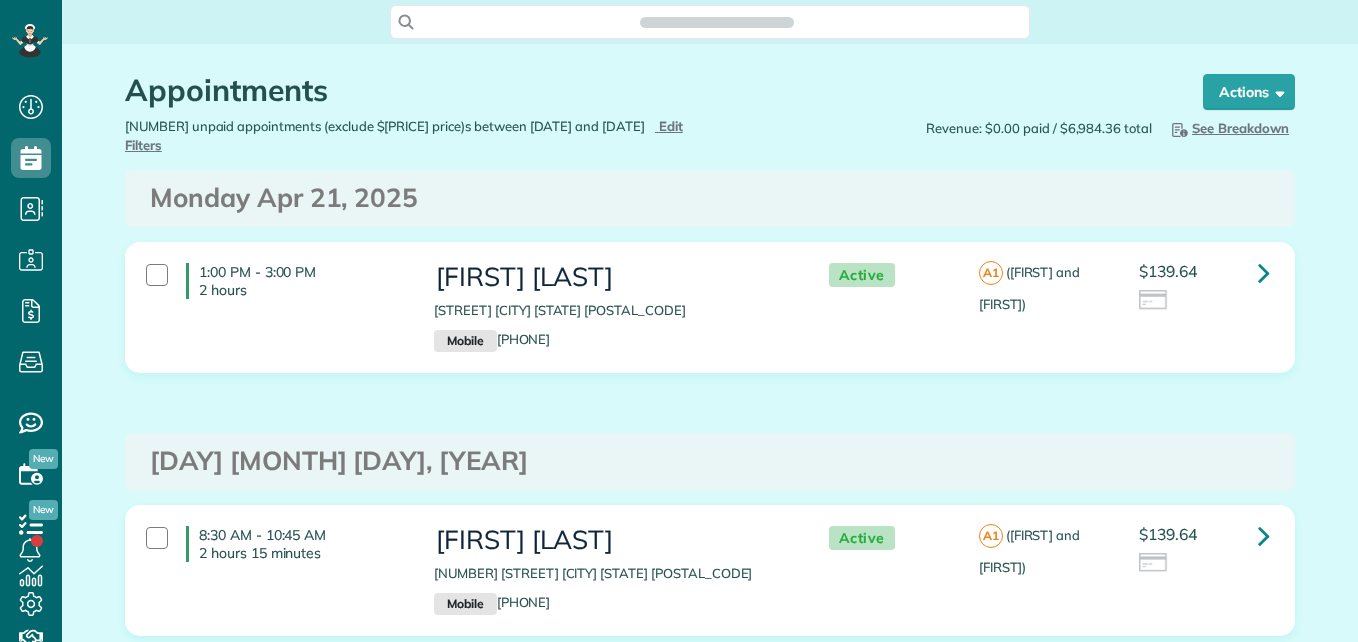 scroll, scrollTop: 0, scrollLeft: 0, axis: both 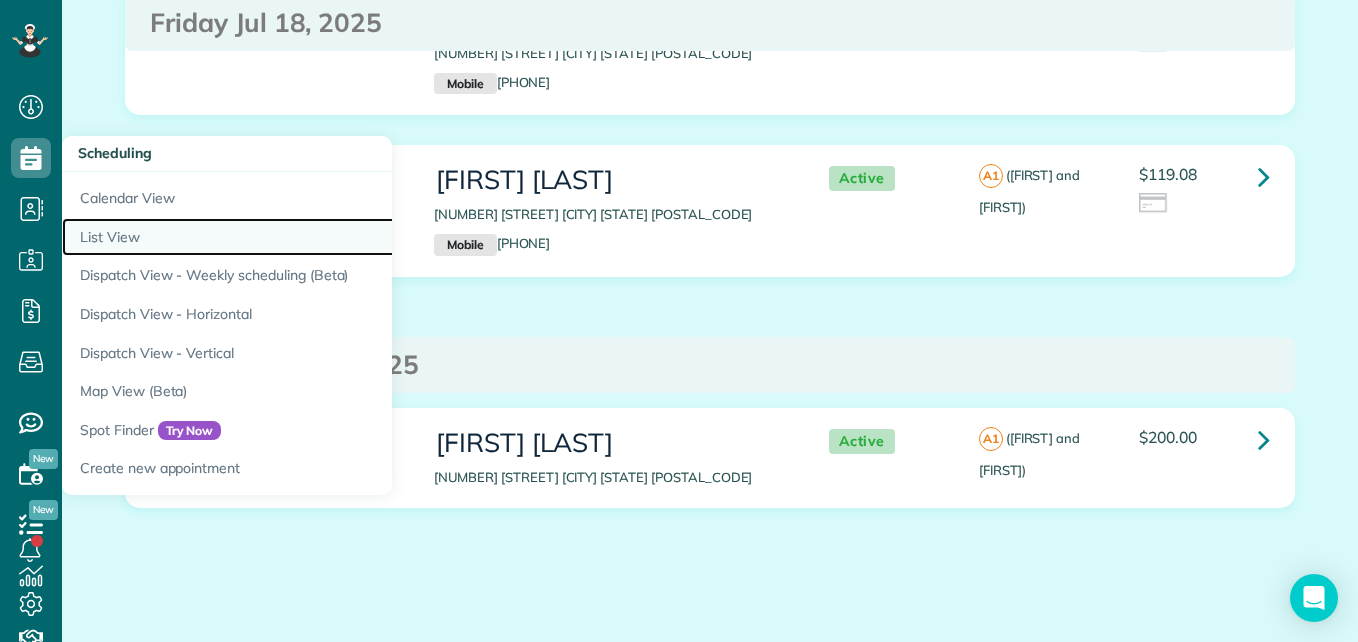 click on "List View" at bounding box center (312, 237) 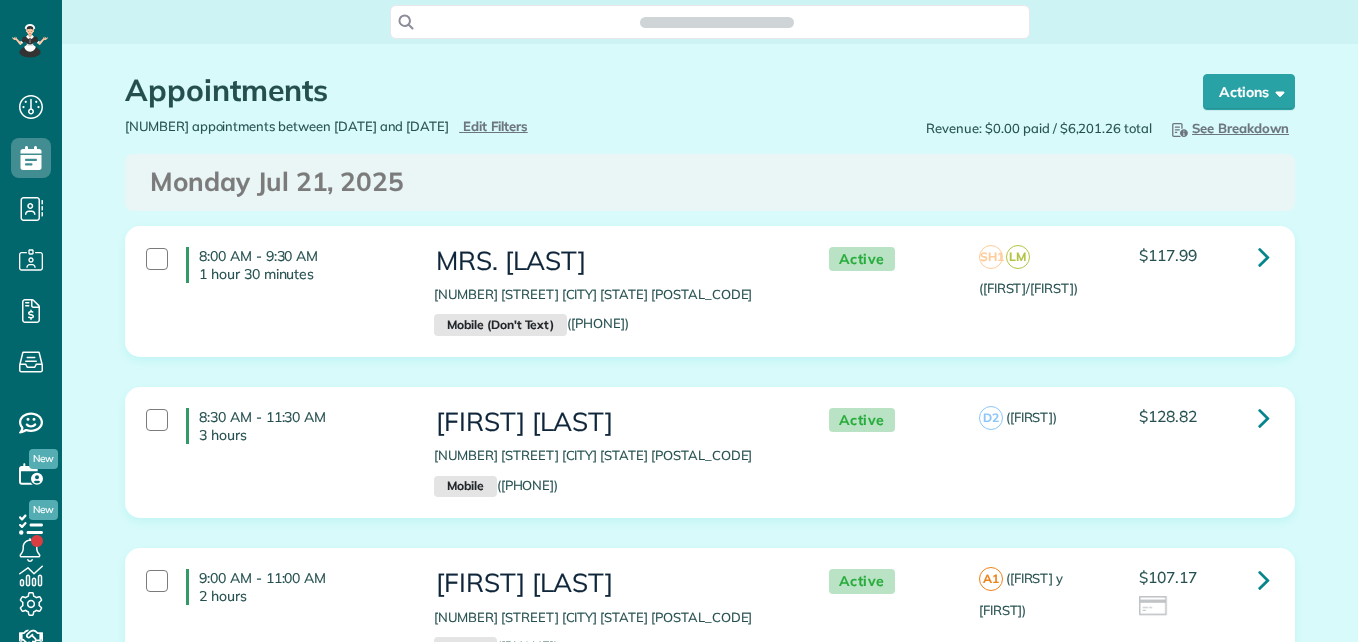 scroll, scrollTop: 0, scrollLeft: 0, axis: both 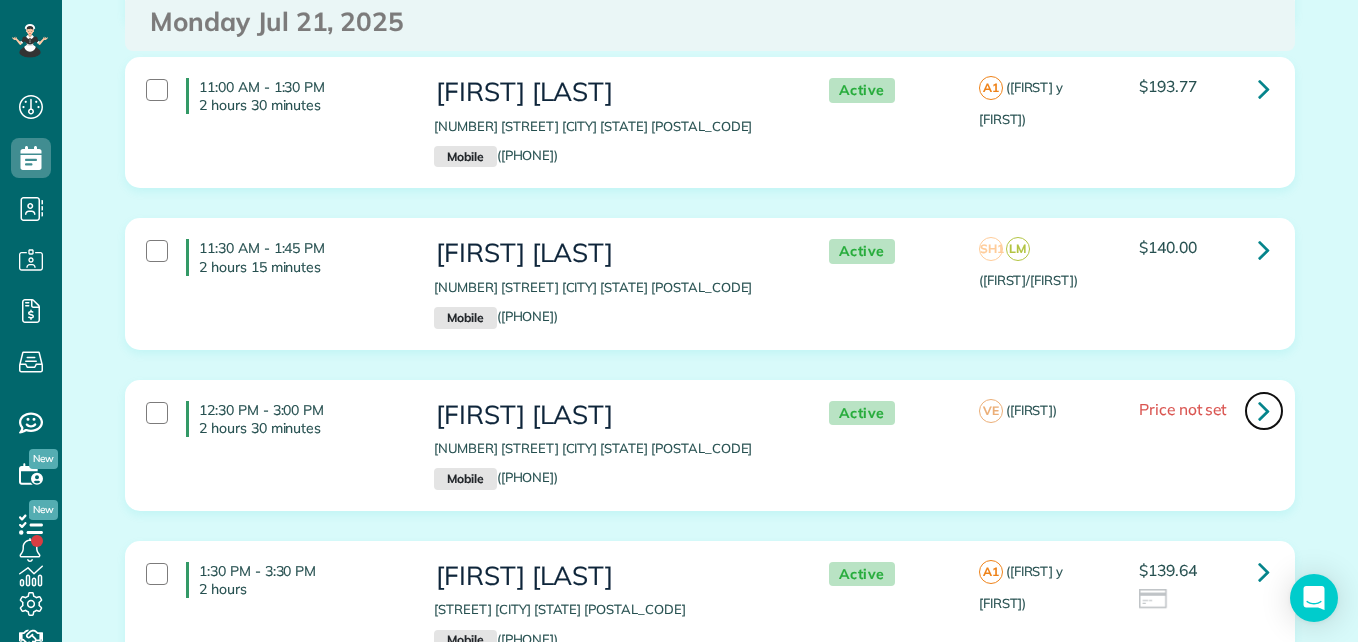 click at bounding box center [1264, 411] 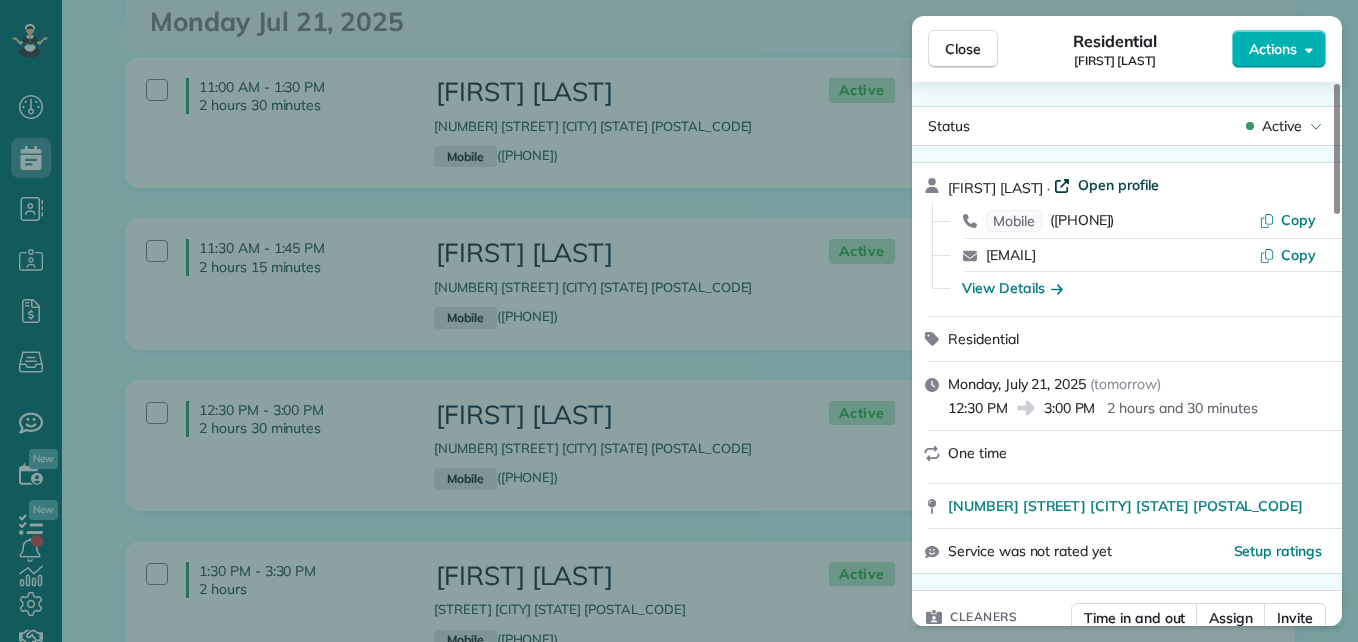 click on "Open profile" at bounding box center (1118, 185) 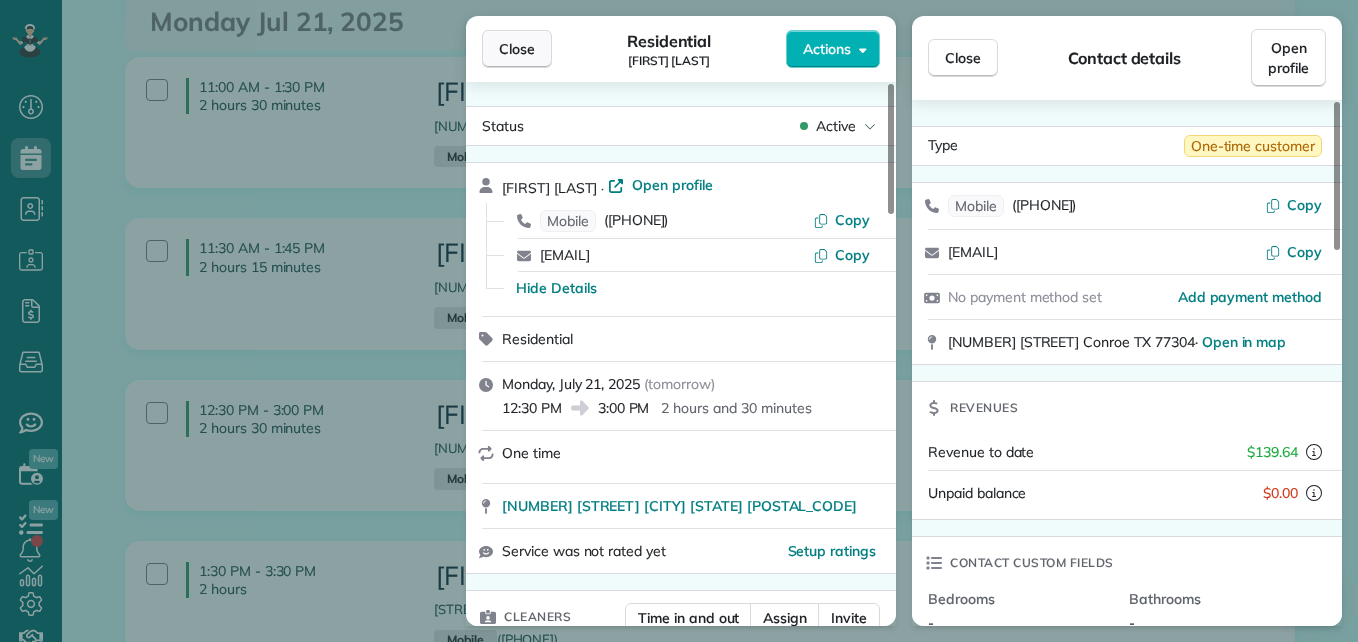 click on "Close" at bounding box center [517, 49] 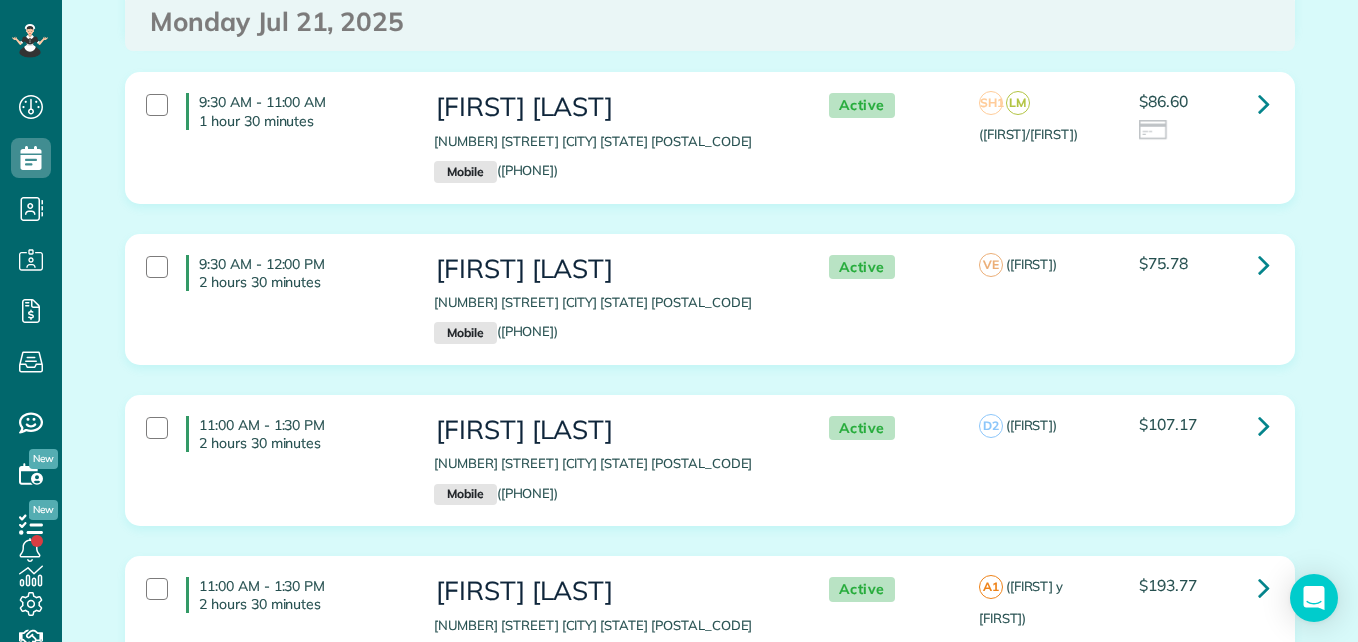 scroll, scrollTop: 679, scrollLeft: 0, axis: vertical 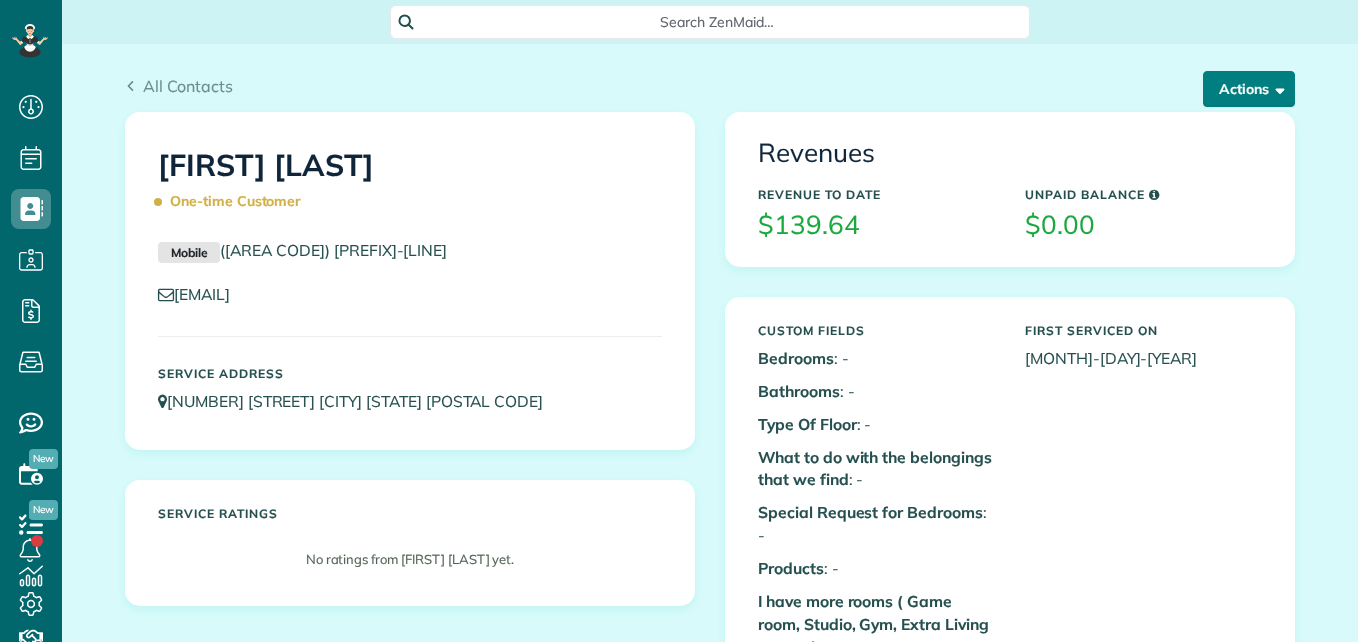 click on "Actions" at bounding box center [1249, 89] 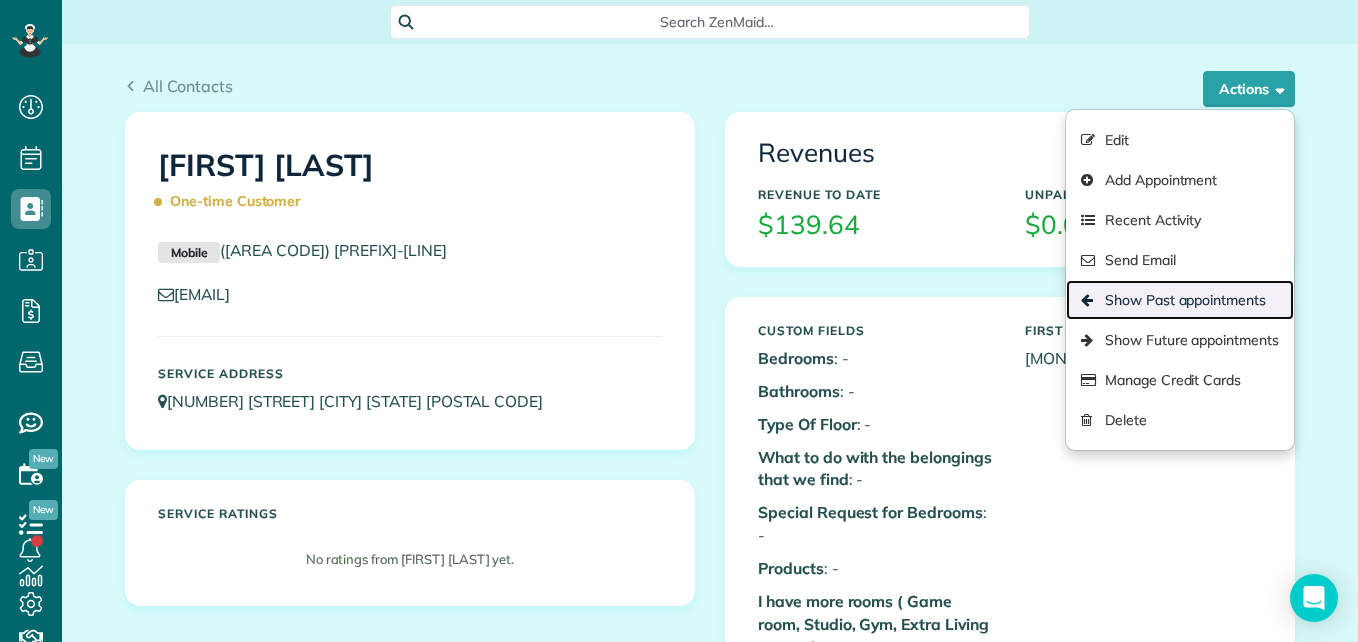 click on "Show Past appointments" at bounding box center [1180, 300] 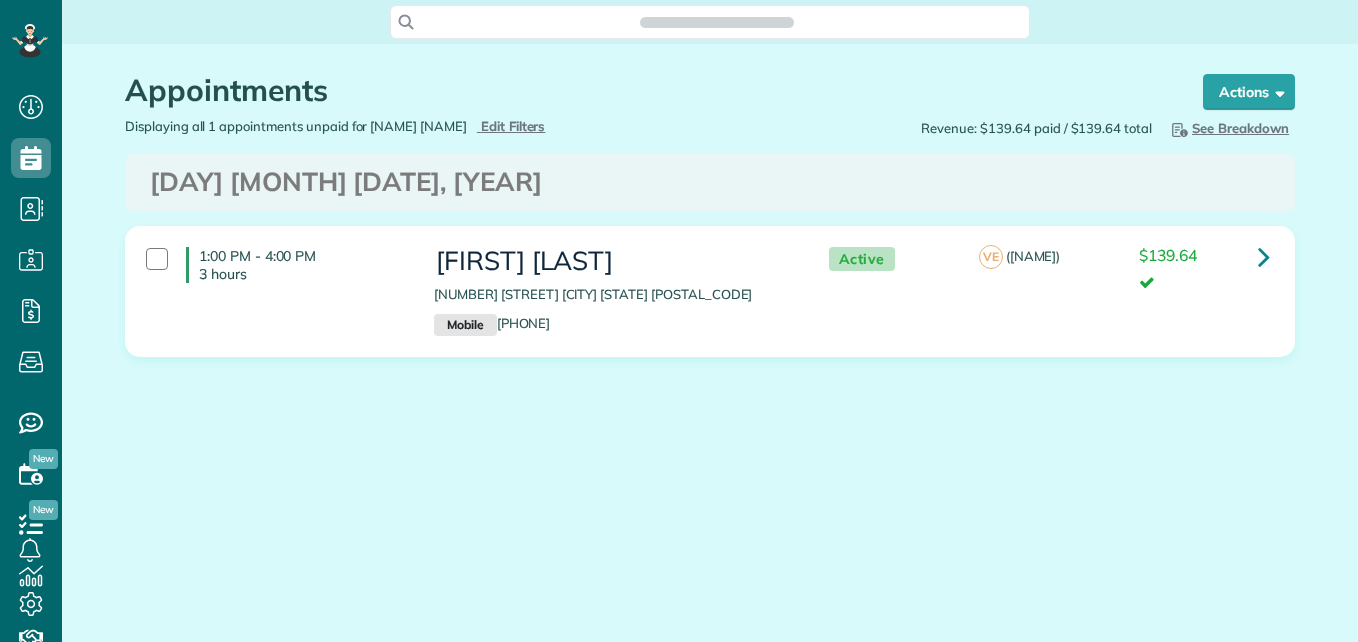 scroll, scrollTop: 0, scrollLeft: 0, axis: both 